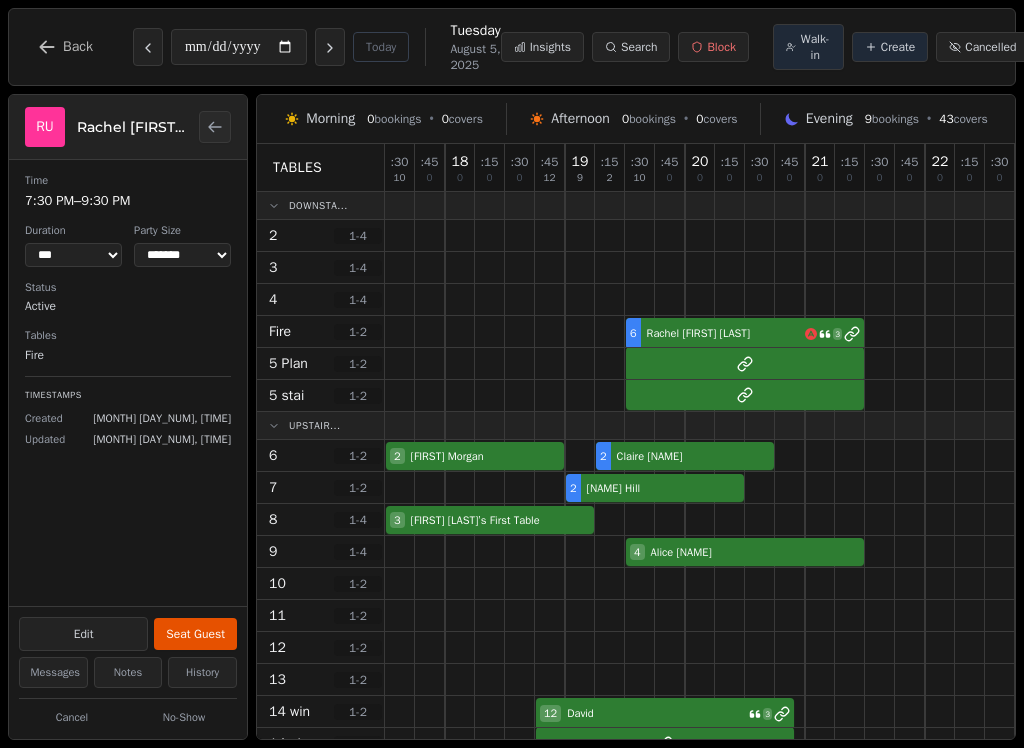 select on "****" 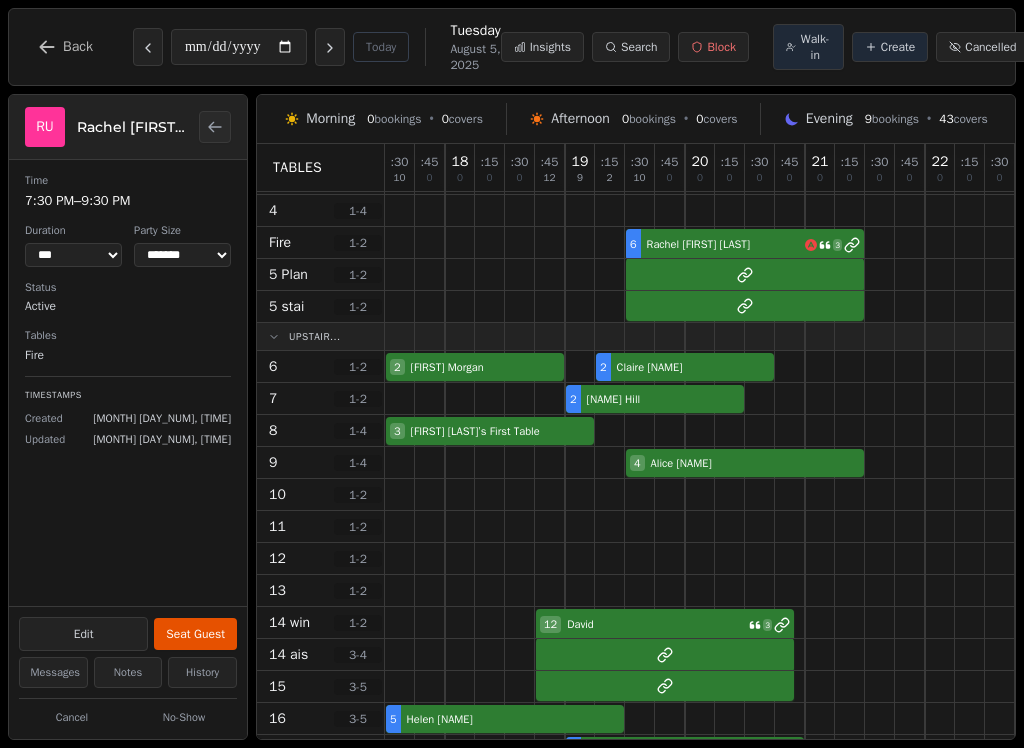 scroll, scrollTop: 89, scrollLeft: 0, axis: vertical 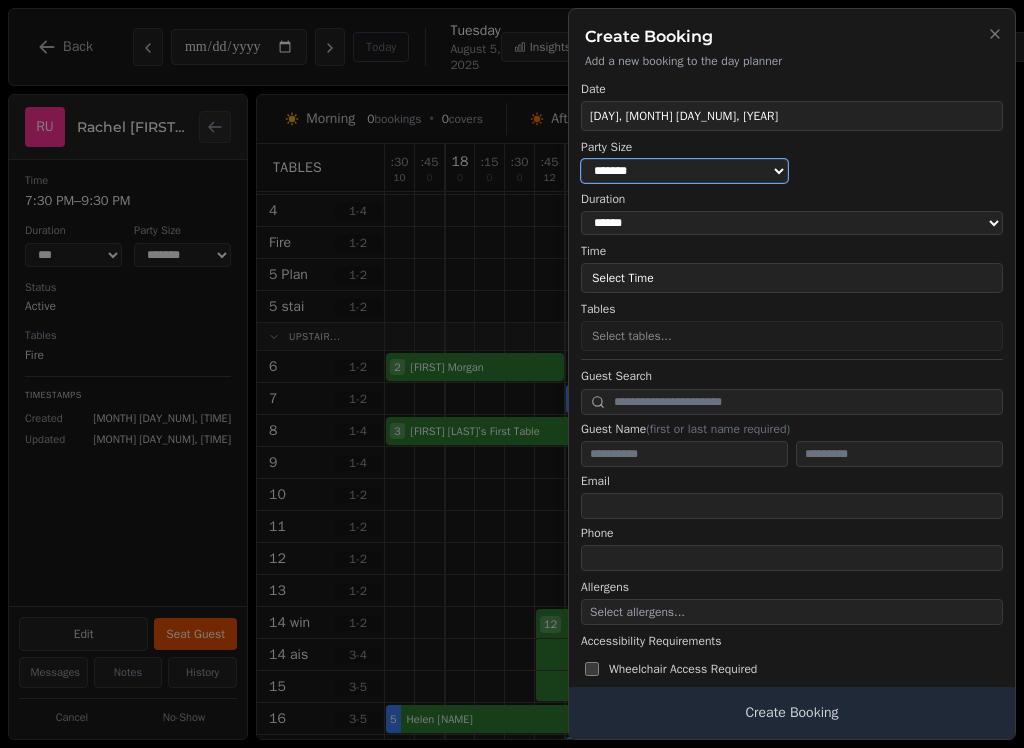 click on "*   ***** *   ****** *   ****** *   ****** *   ****** *   ****** *   ****** *   ****** *   ****** **   ****** **   ****** **   ****** **   ****** **   ****** **   ****** **   ****** **   ****** **   ****** **   ****** **   ****** **   ****** **   ****** **   ****** **   ****** **   ****** **   ****** **   ****** **   ****** **   ****** **   ****** **   ****** **   ****** **   ****** **   ****** **   ****** **   ****** **   ****** **   ****** **   ****** **   ****** **   ****** **   ****** **   ****** **   ****** **   ****** **   ****** **   ****** **   ****** **   ****** **   ****** **   ****** **   ****** **   ****** **   ****** **   ****** **   ****** **   ****** **   ****** **   ****** **   ****** **   ****** **   ****** **   ****** **   ****** **   ****** **   ****** **   ****** **   ****** **   ****** **   ****** **   ****** **   ****** **   ****** **   ****** **   ****** **   ****** **   ****** **   ****** **   ****** **   ****** **   ****** **   ****** **   ****** **   ****** **   ****** **   ****** **" at bounding box center (684, 171) 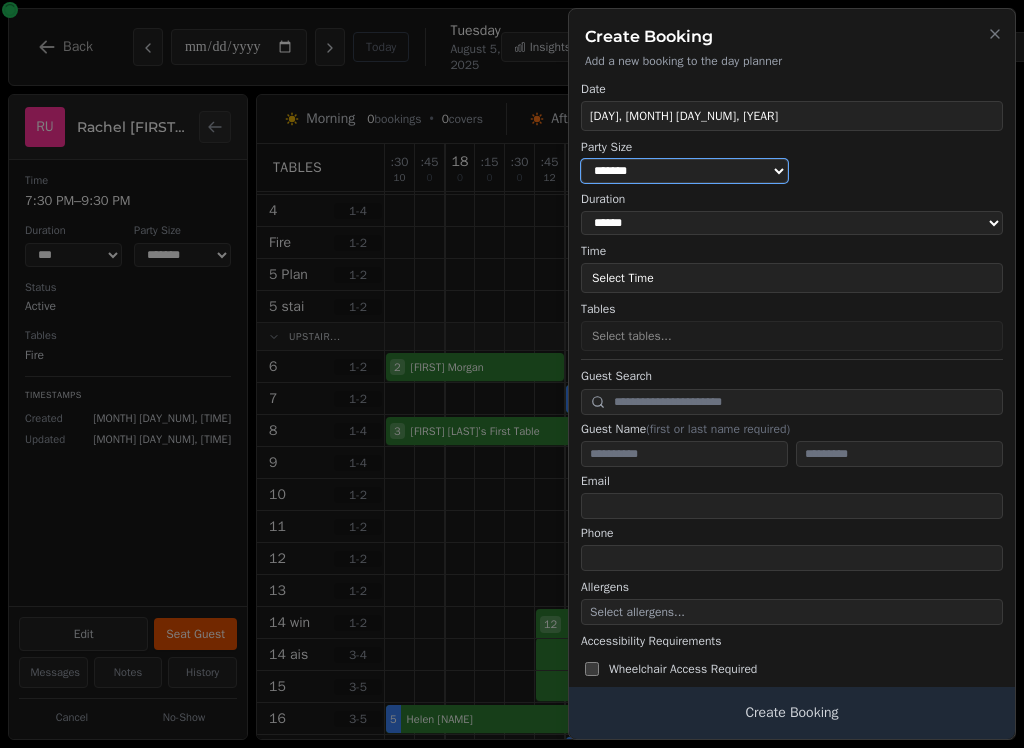 select on "*" 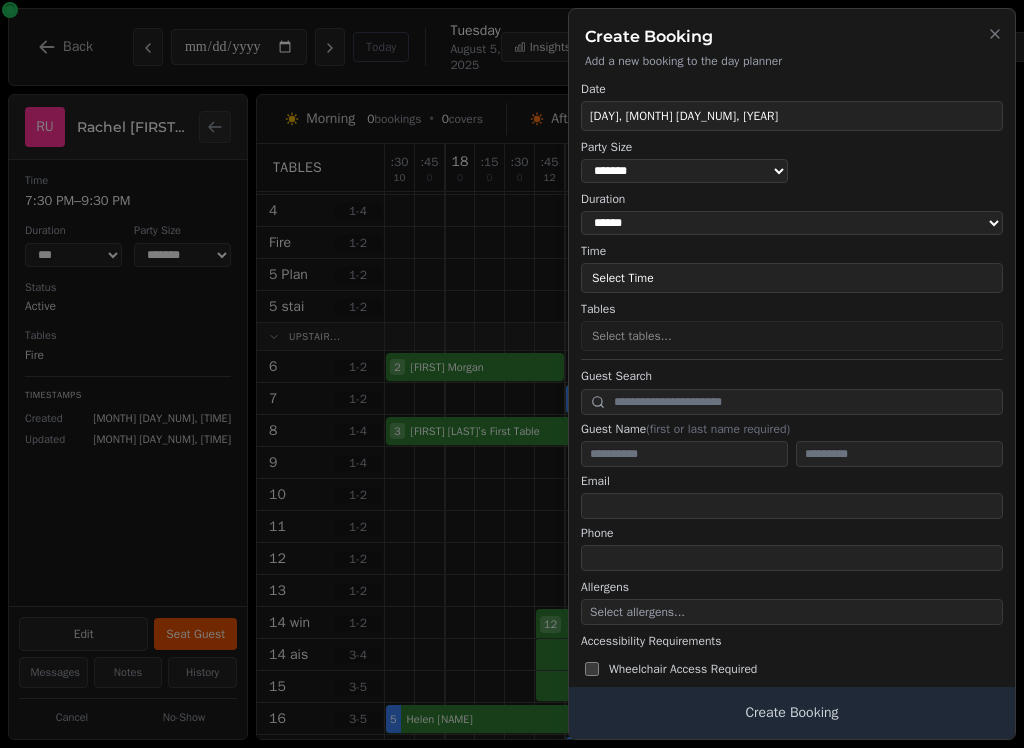 click on "Select Time" at bounding box center [792, 278] 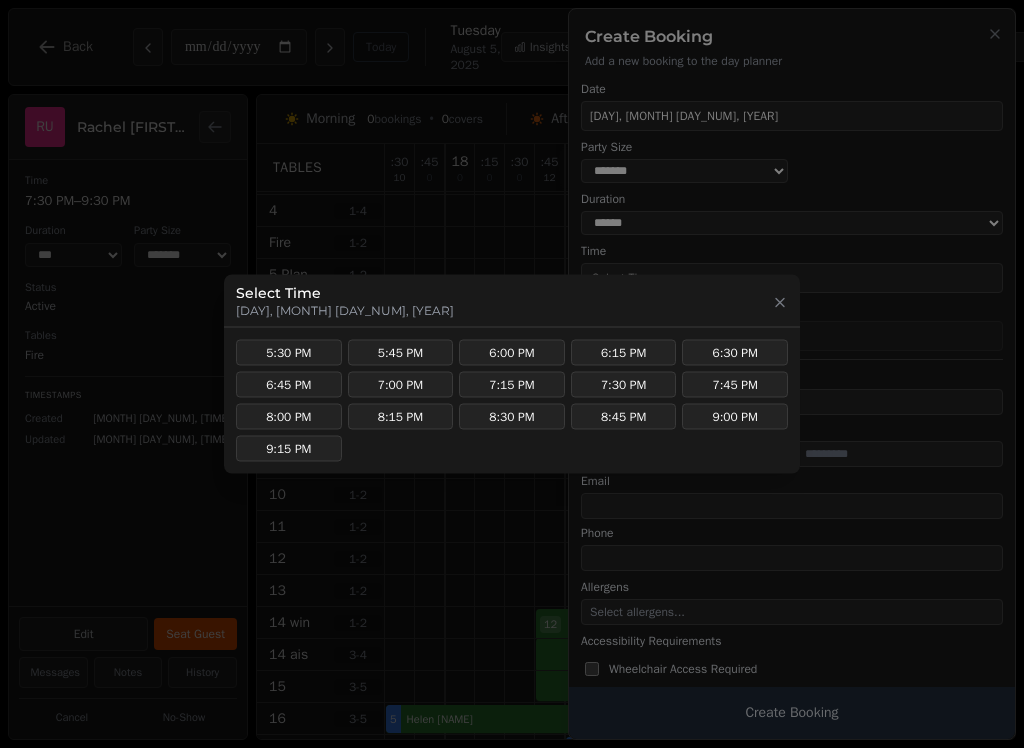 click on "7:30 PM" at bounding box center (624, 385) 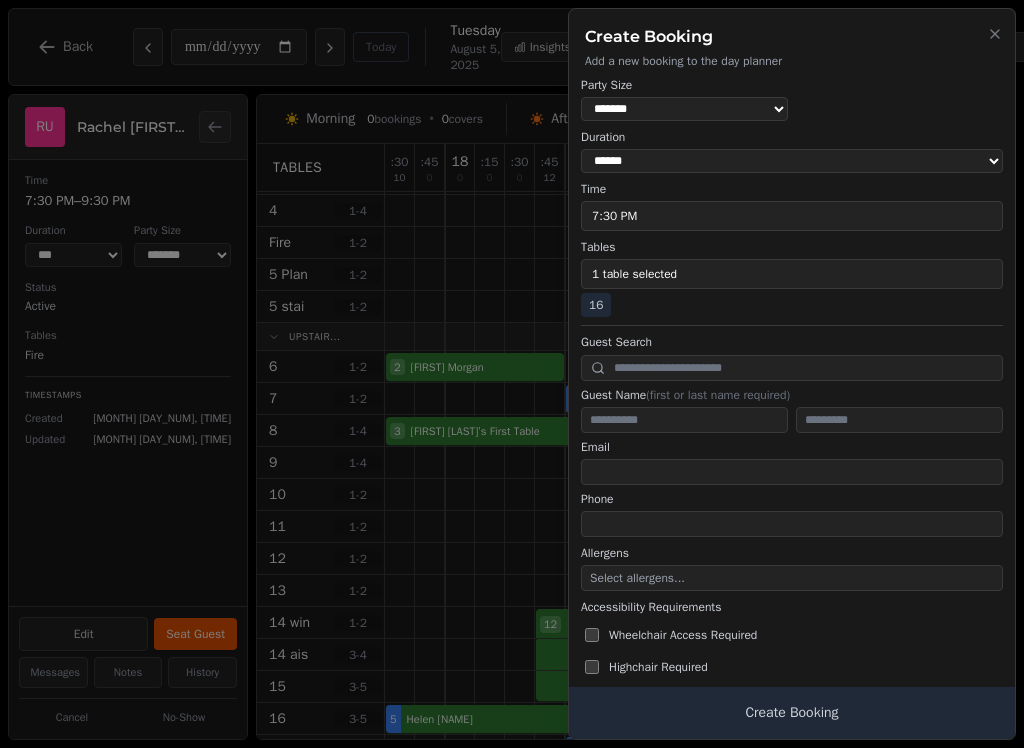 scroll, scrollTop: 63, scrollLeft: 0, axis: vertical 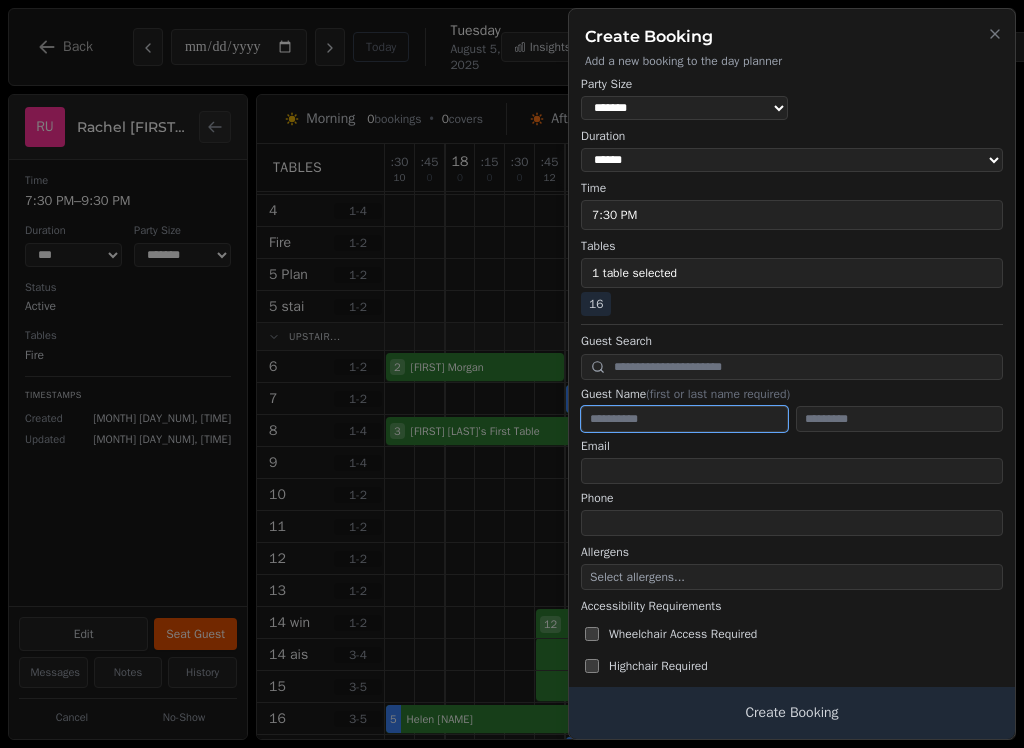 click at bounding box center [684, 419] 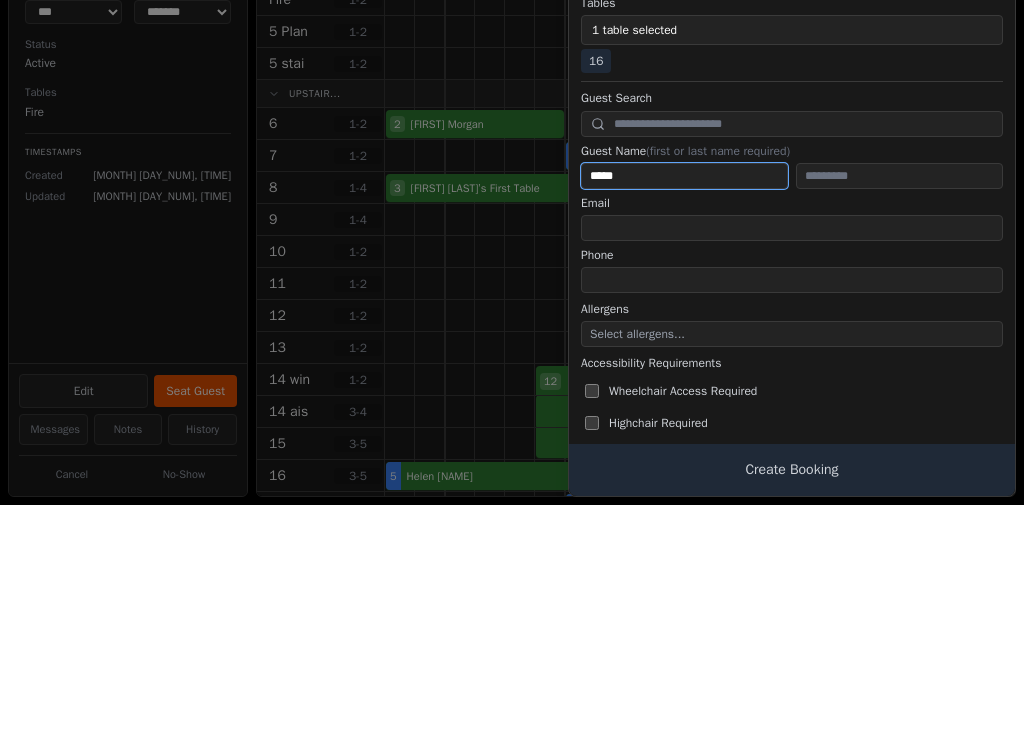 type on "*****" 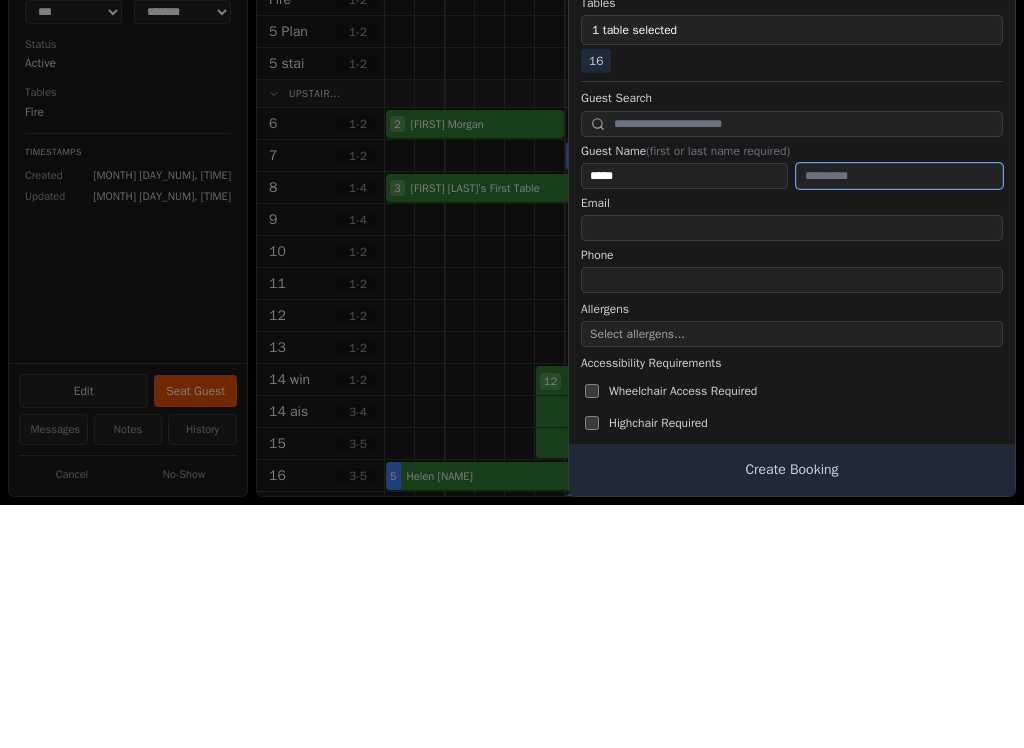 click at bounding box center [899, 419] 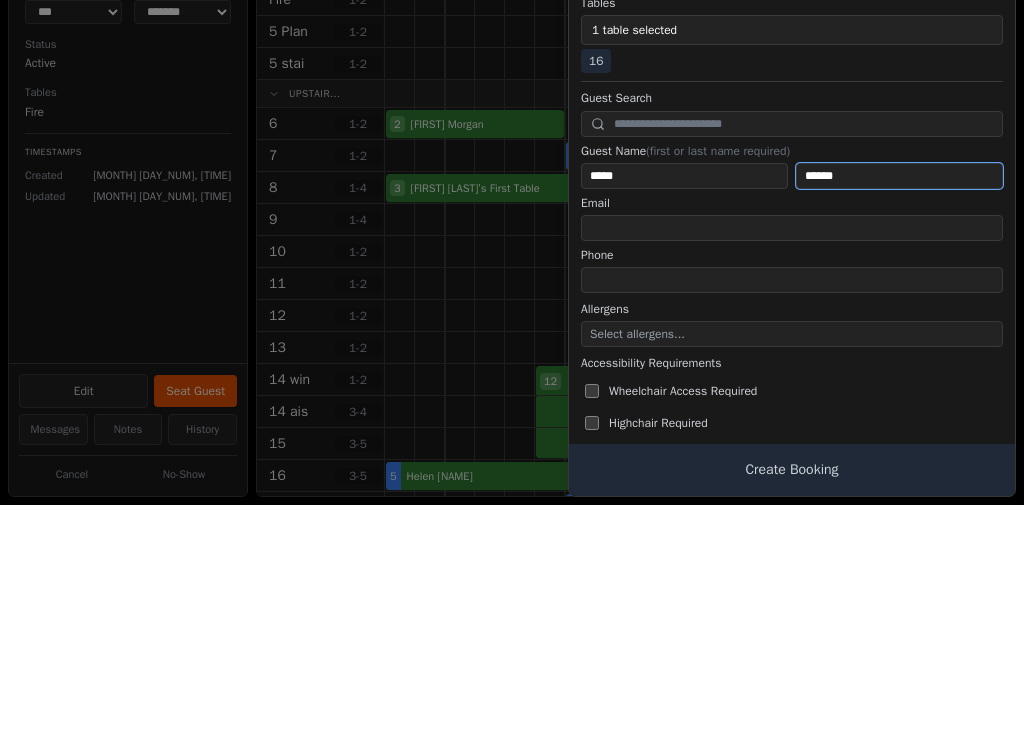 type on "******" 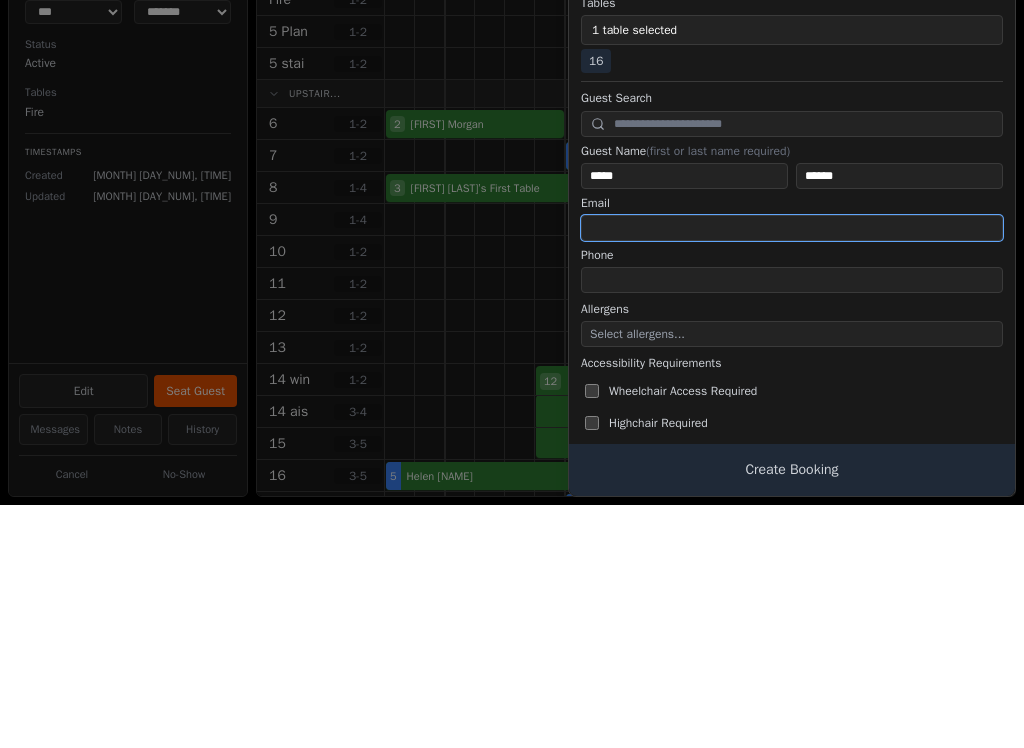 click at bounding box center (792, 471) 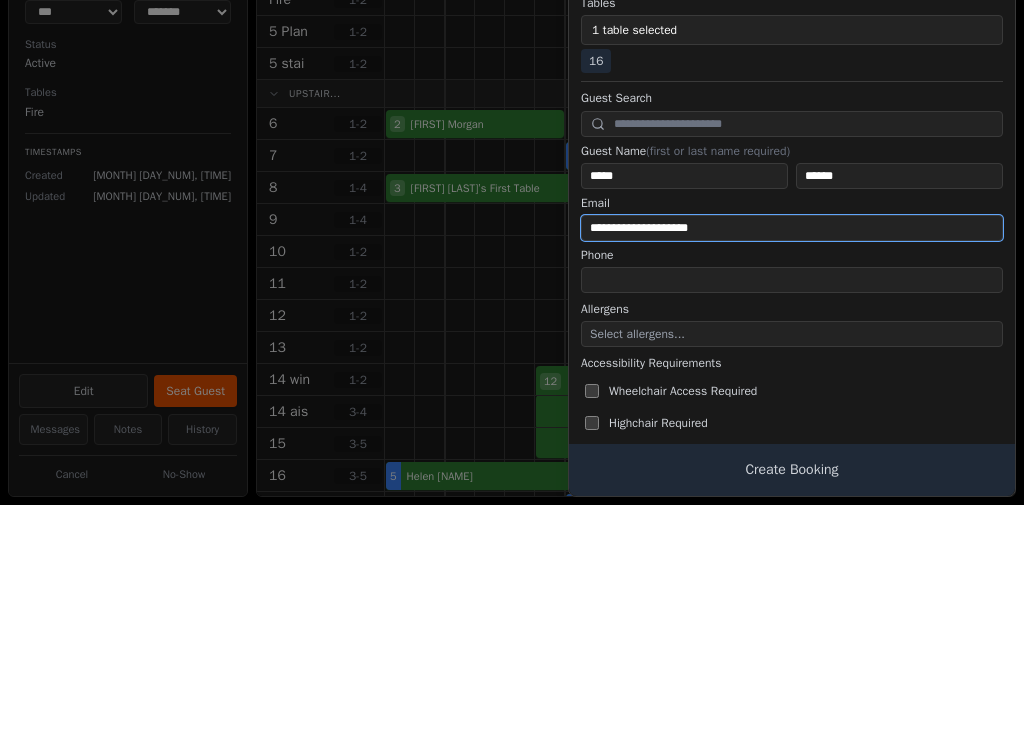 type on "**********" 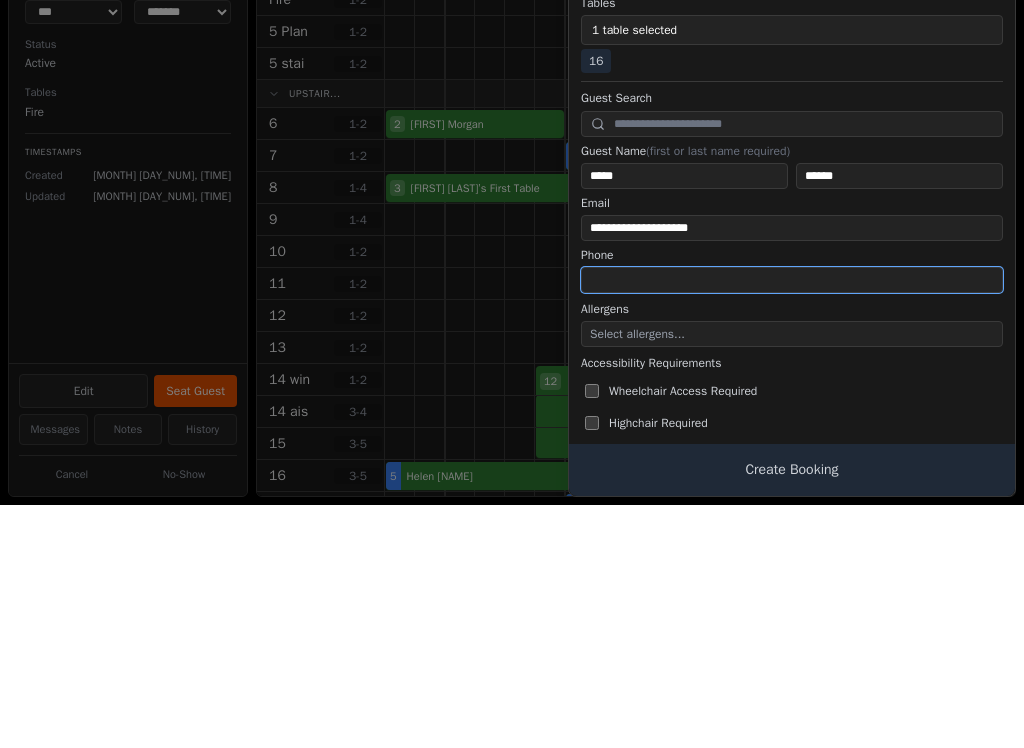 click at bounding box center (792, 523) 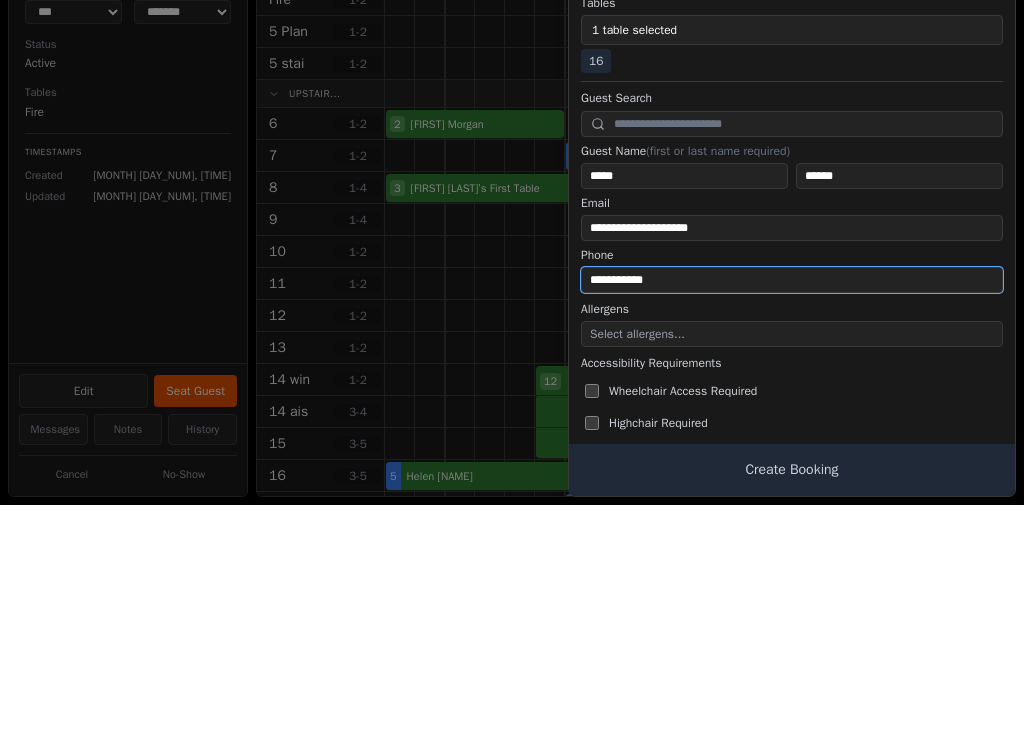 type on "**********" 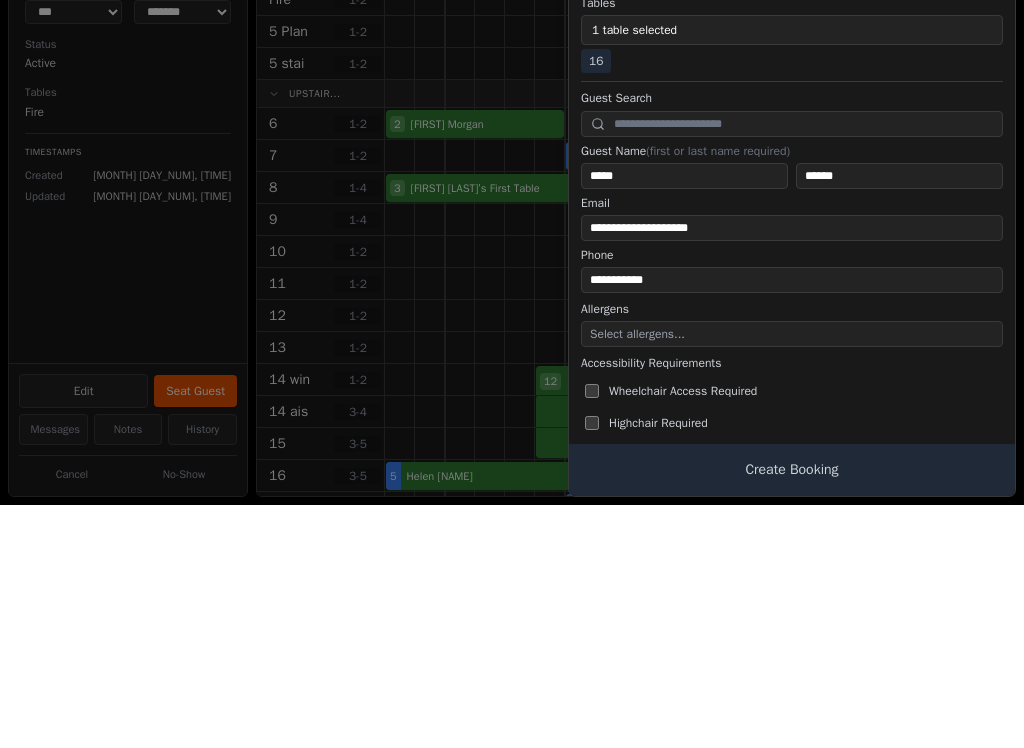 click on "Create Booking" at bounding box center [792, 713] 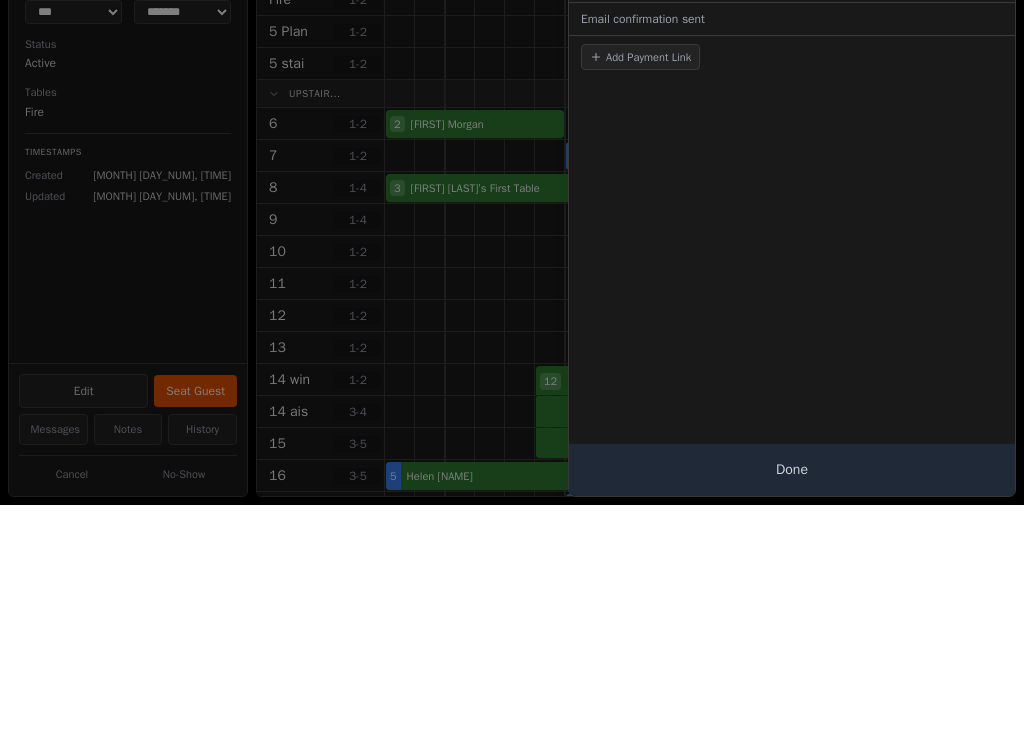scroll, scrollTop: 0, scrollLeft: 0, axis: both 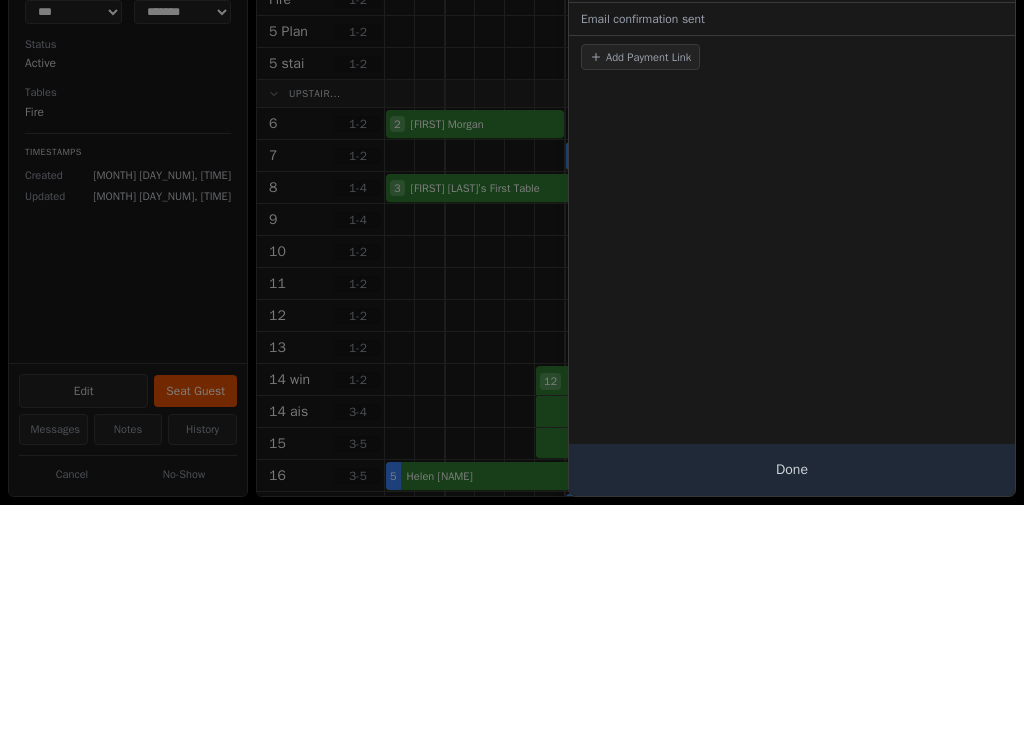 click on "[PHONE]" at bounding box center [981, 229] 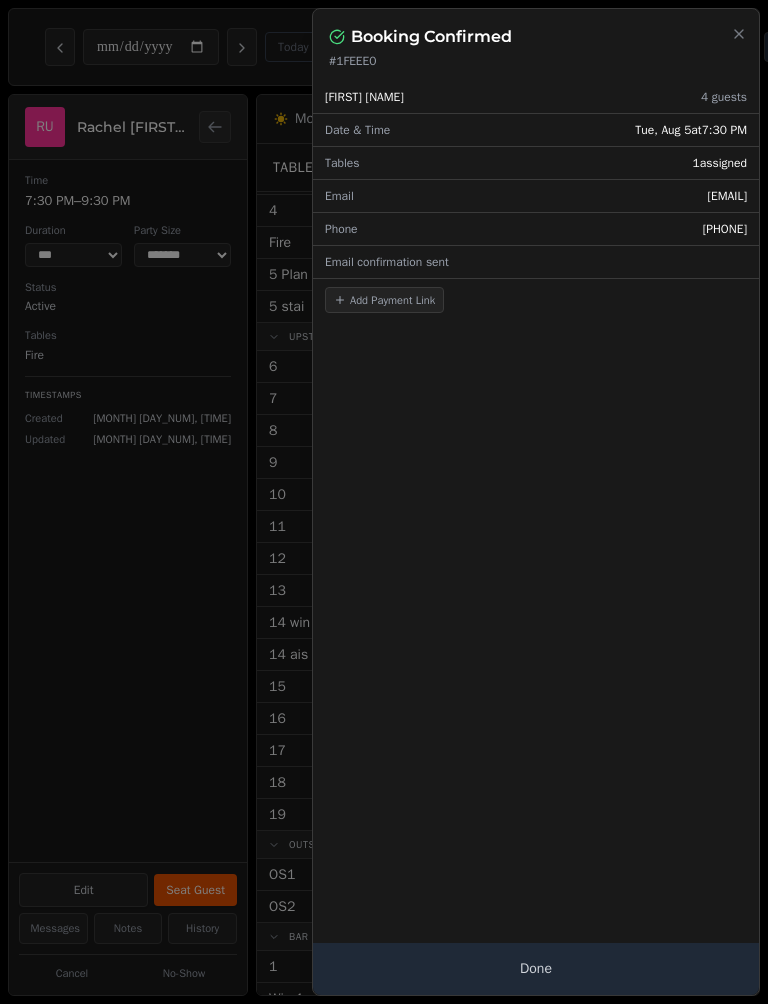 click on "[FIRST]   [LAST] 4   guests Date & Time [DAY], [MONTH] [DAY_NUM]  at  7:30 PM Tables 1  assigned Email [EMAIL] Phone [PHONE] Email confirmation sent Add Payment Link" at bounding box center (536, 532) 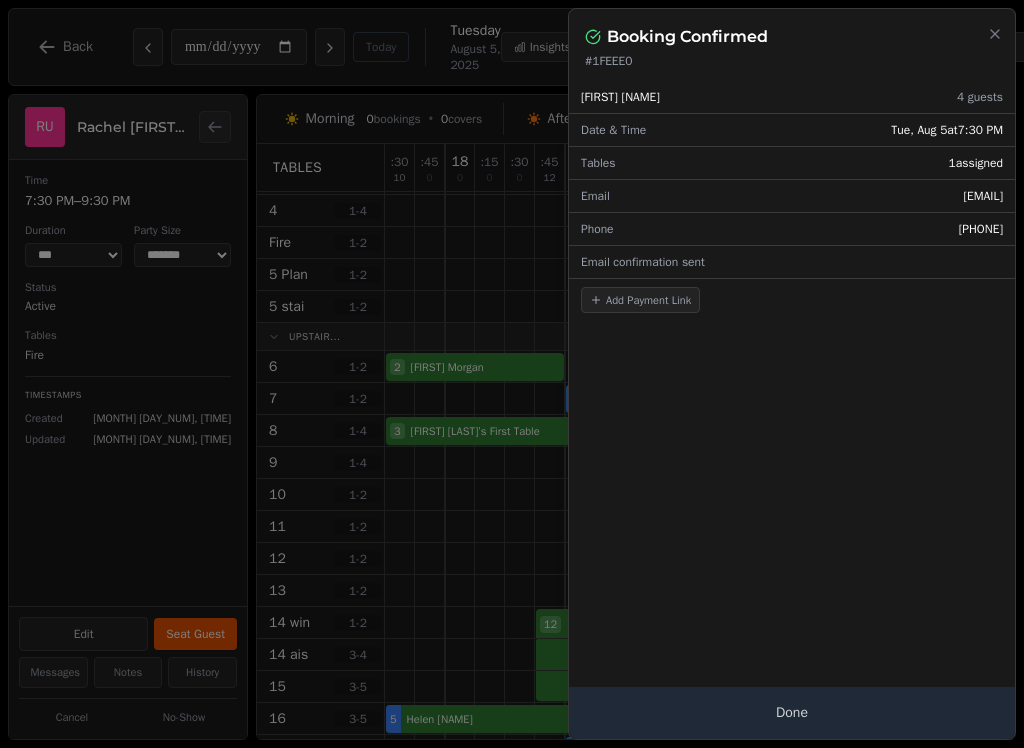click on "Done" at bounding box center [792, 713] 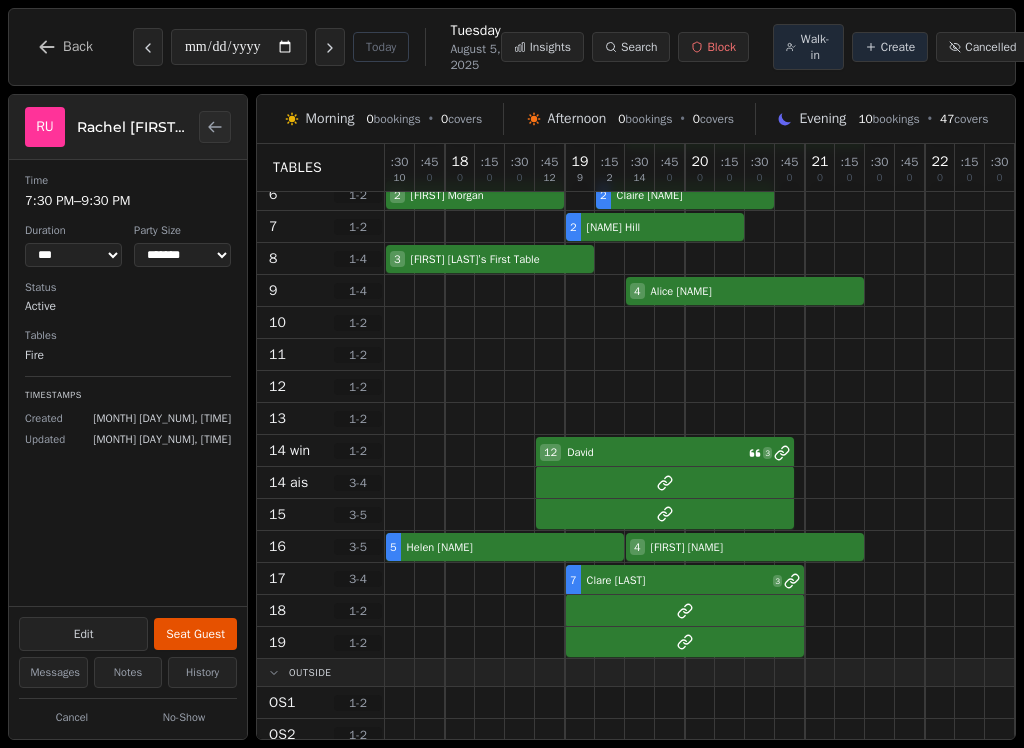 scroll, scrollTop: 262, scrollLeft: 0, axis: vertical 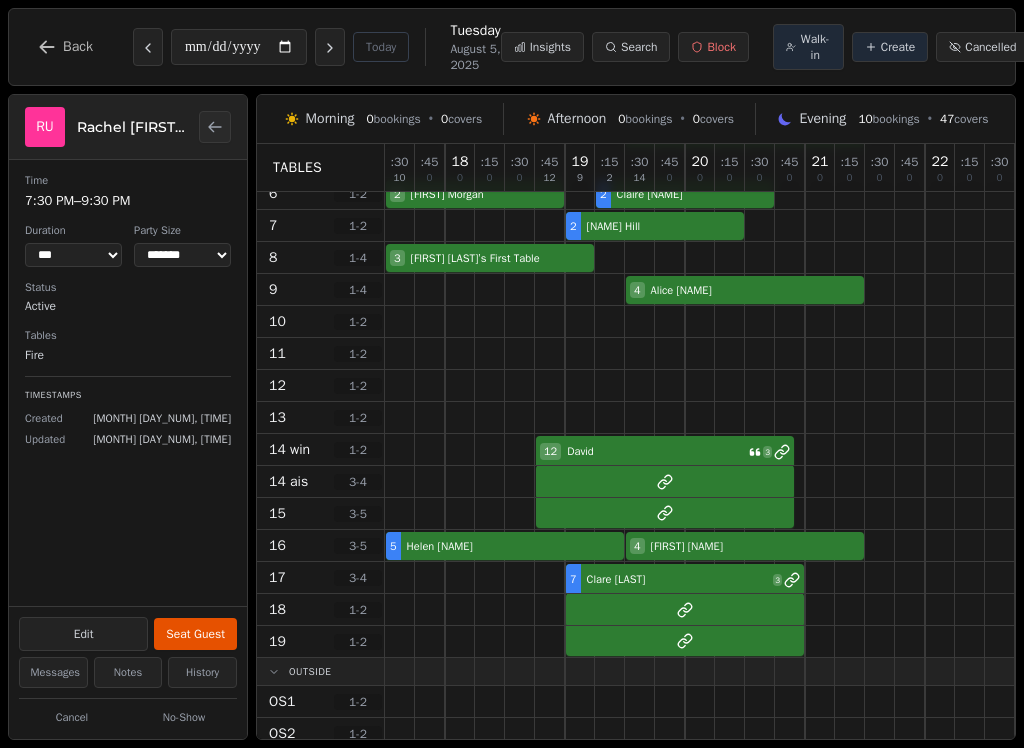 select on "*" 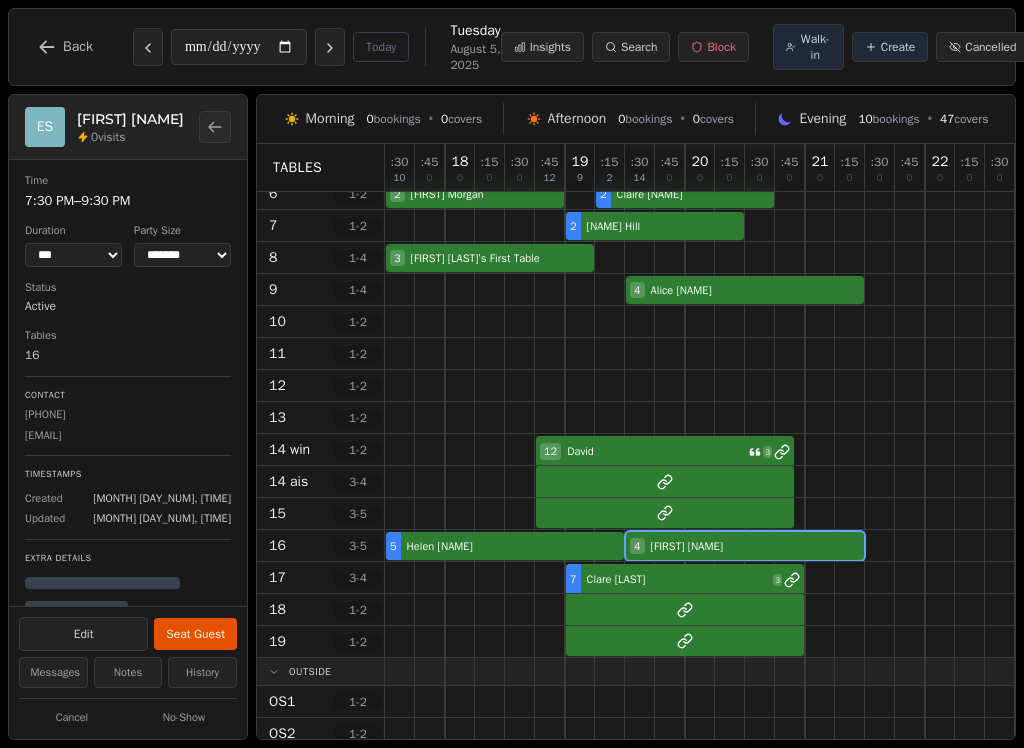 click on "5 [LAST]   [LAST] 4 [FIRST]   [LAST]" at bounding box center [730, 546] 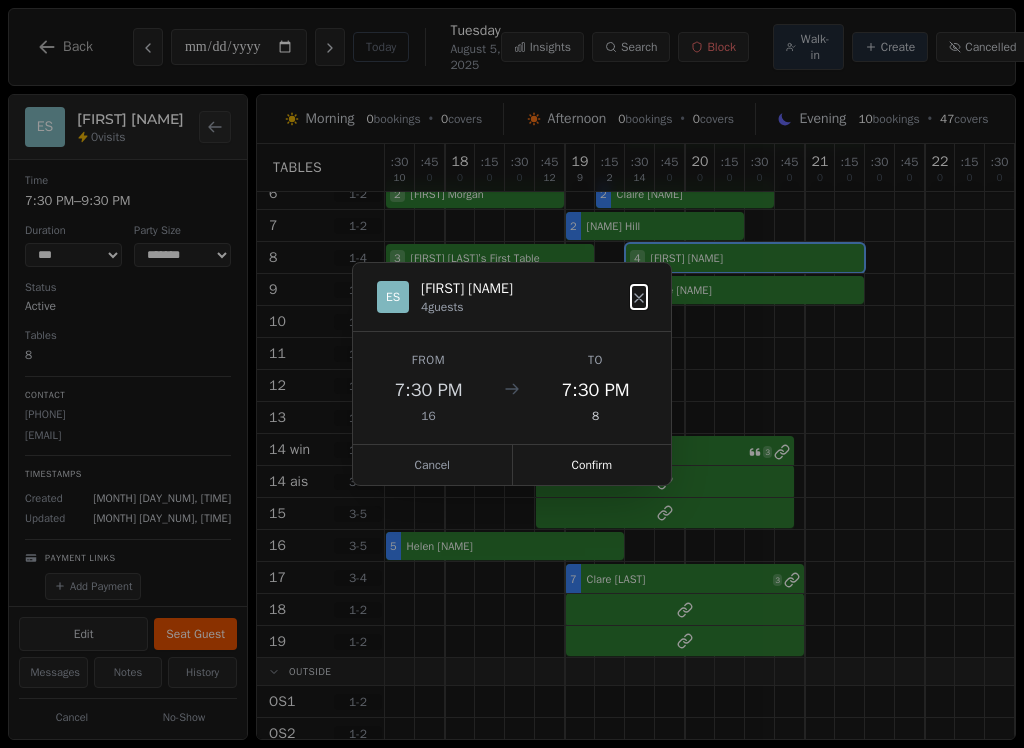click on "Confirm" at bounding box center [592, 465] 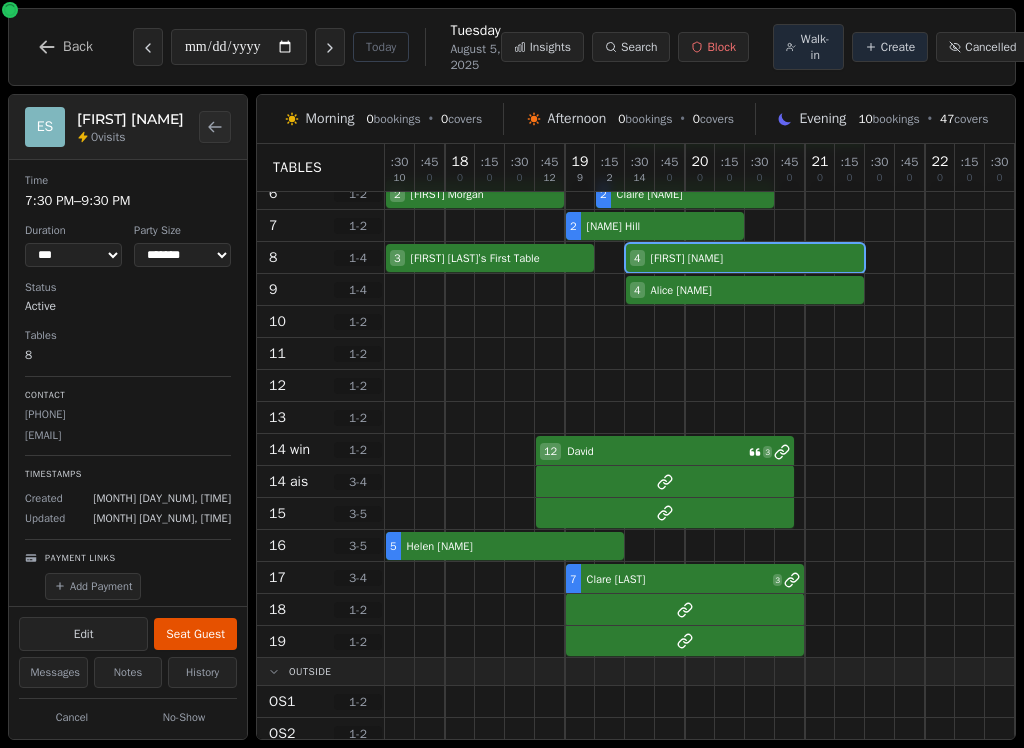 click on "Edit" at bounding box center (83, 634) 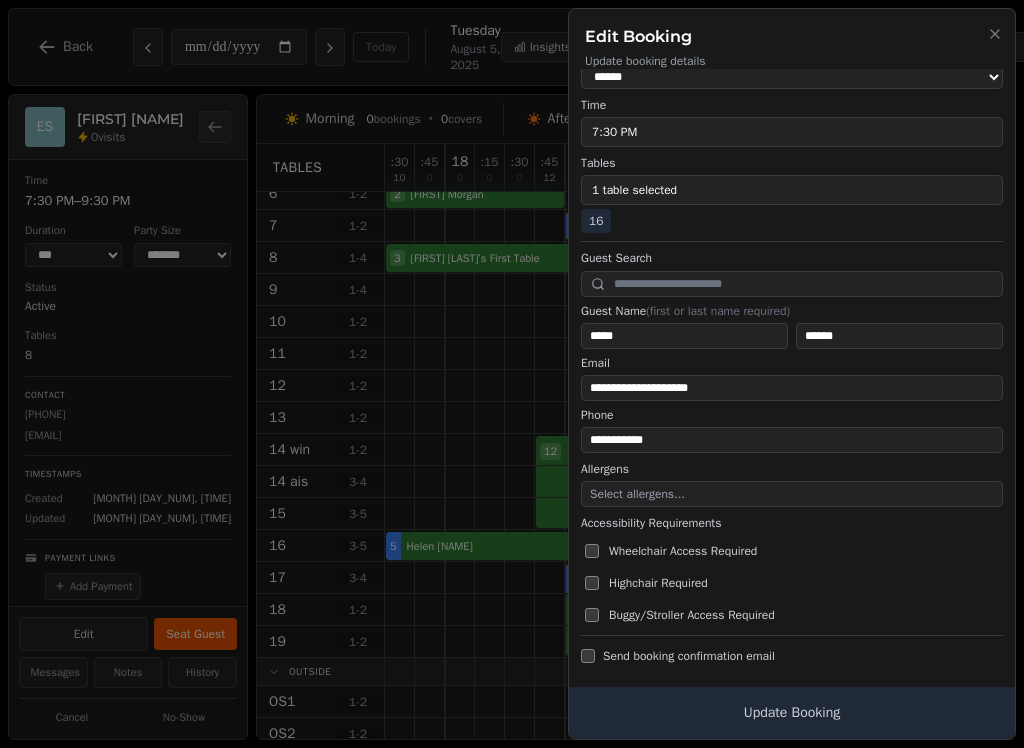 scroll, scrollTop: 145, scrollLeft: 0, axis: vertical 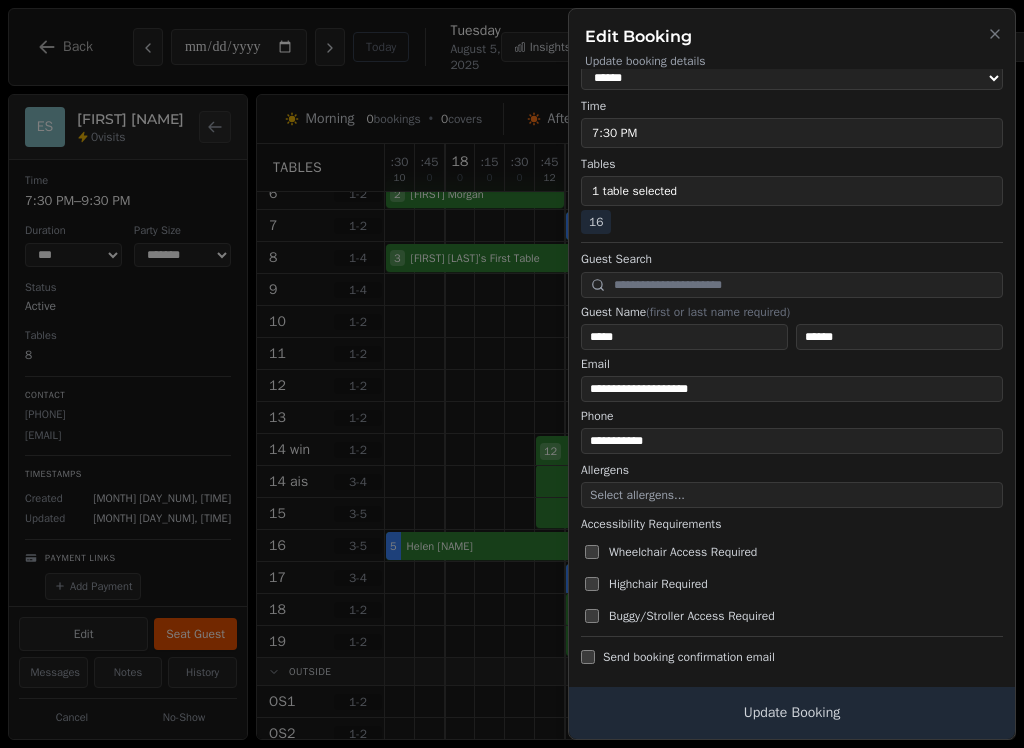 click on "Select allergens..." at bounding box center [792, 495] 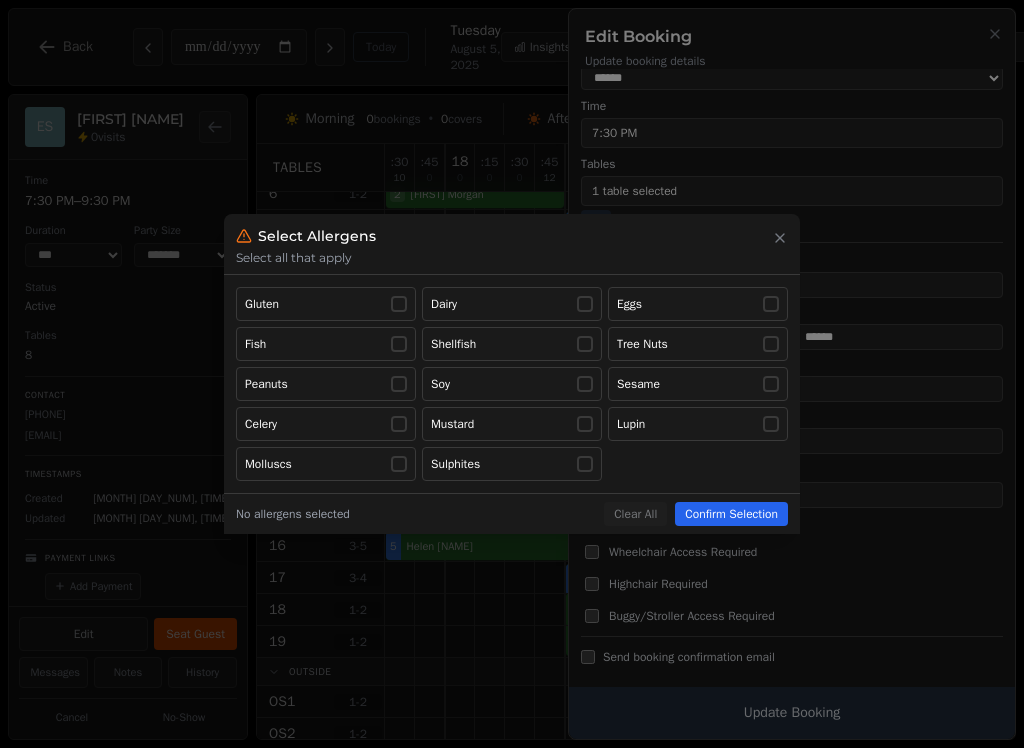 click at bounding box center [399, 304] 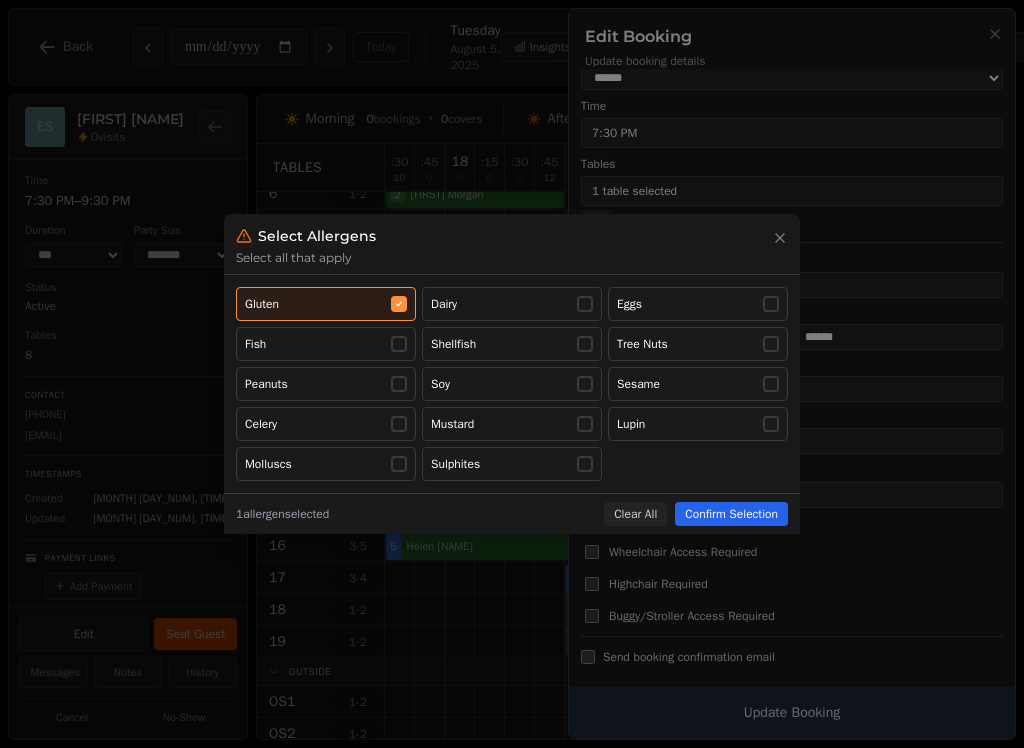 click on "Confirm Selection" at bounding box center (731, 514) 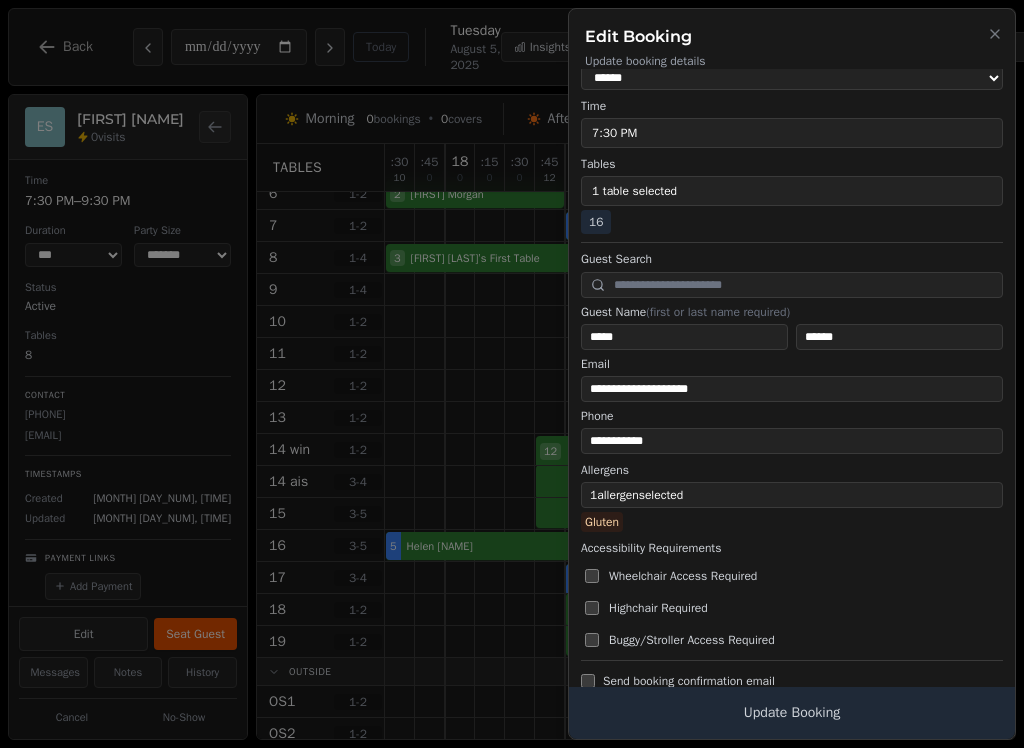 click on "Update Booking" at bounding box center (792, 713) 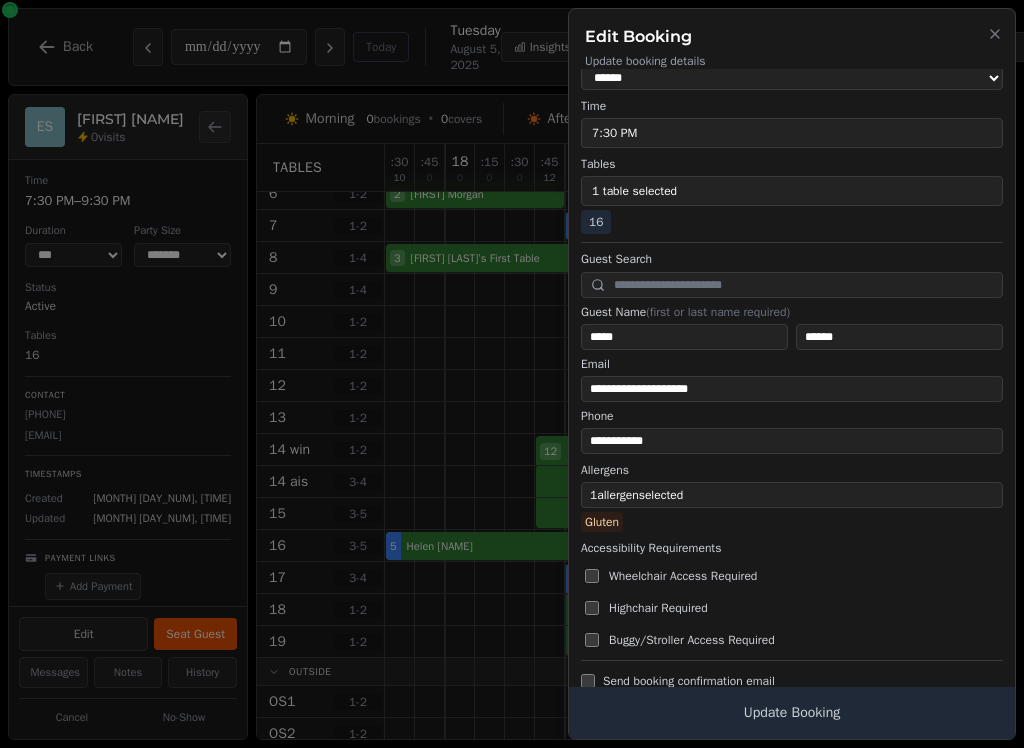 scroll, scrollTop: 0, scrollLeft: 0, axis: both 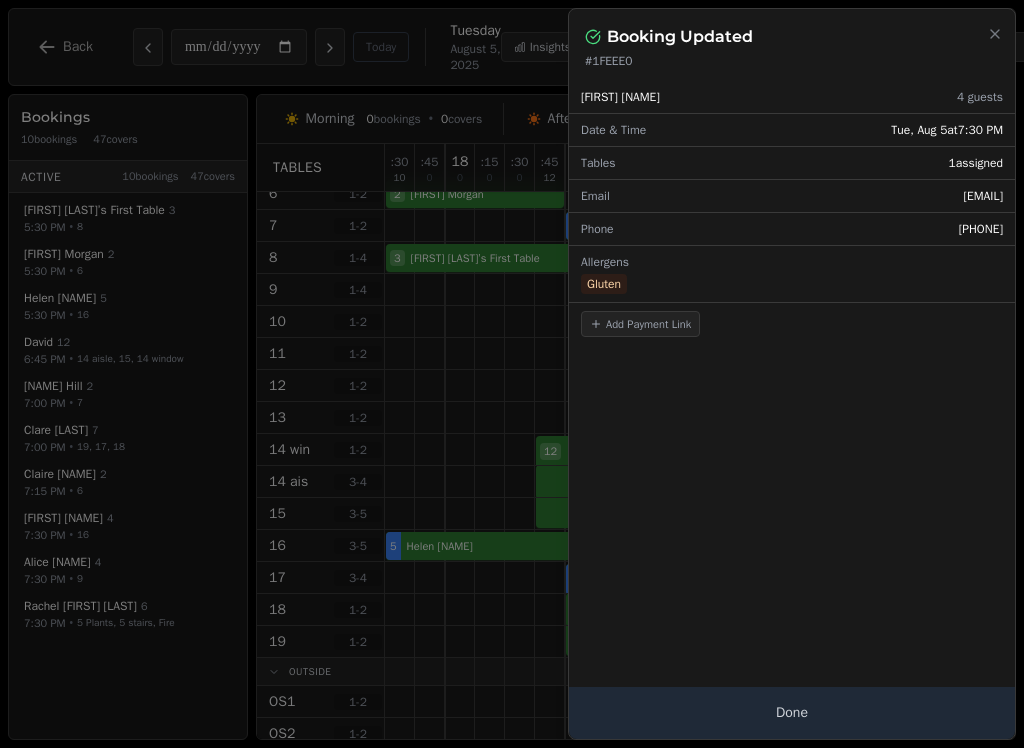 click on "Done" at bounding box center [792, 713] 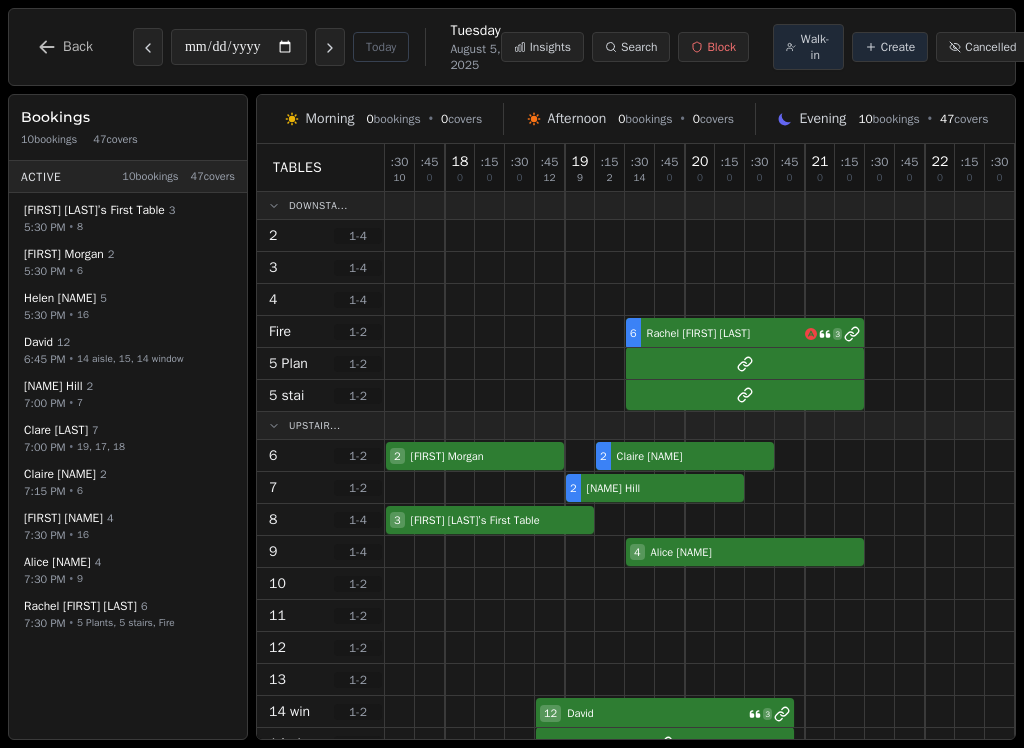 scroll, scrollTop: 0, scrollLeft: 0, axis: both 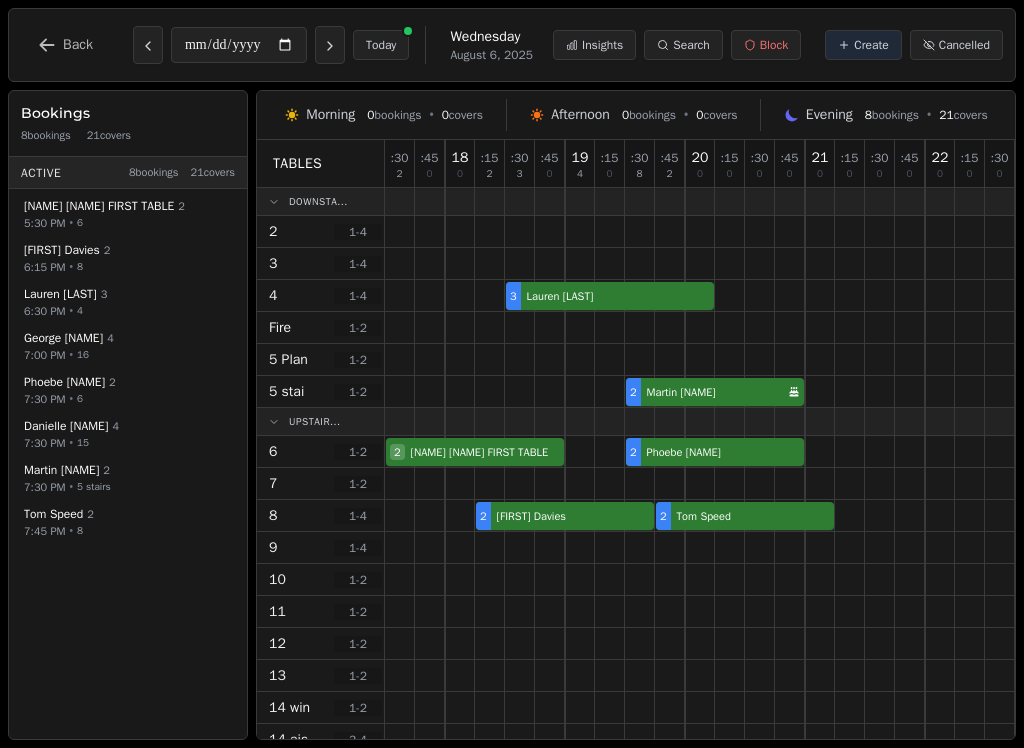 click 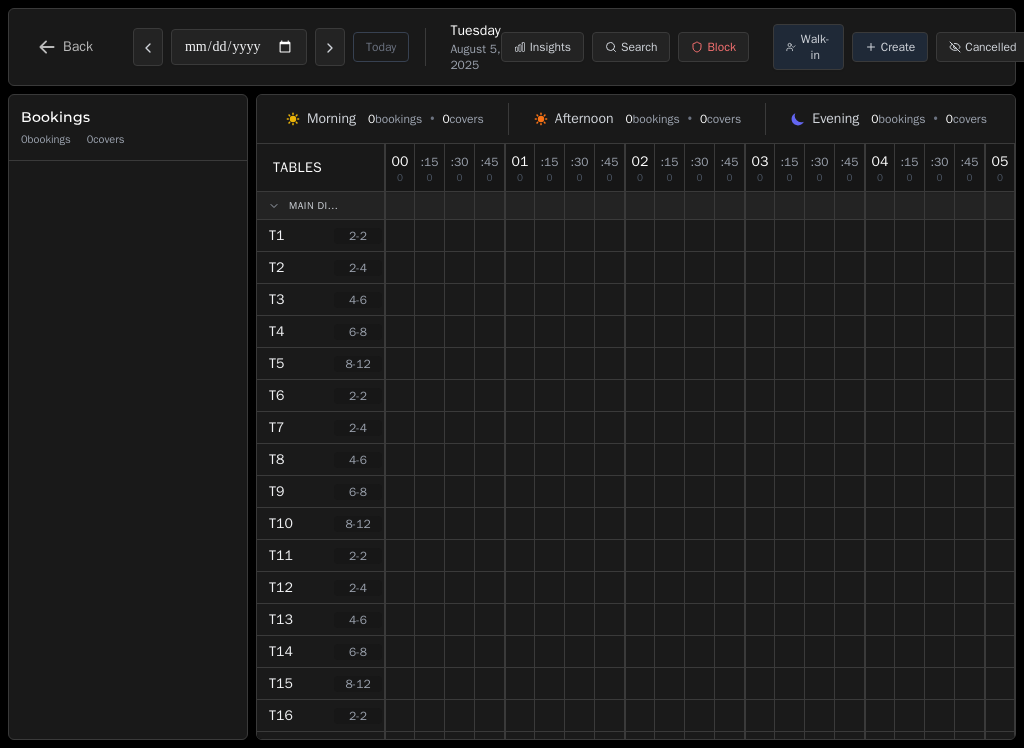 scroll, scrollTop: 0, scrollLeft: 0, axis: both 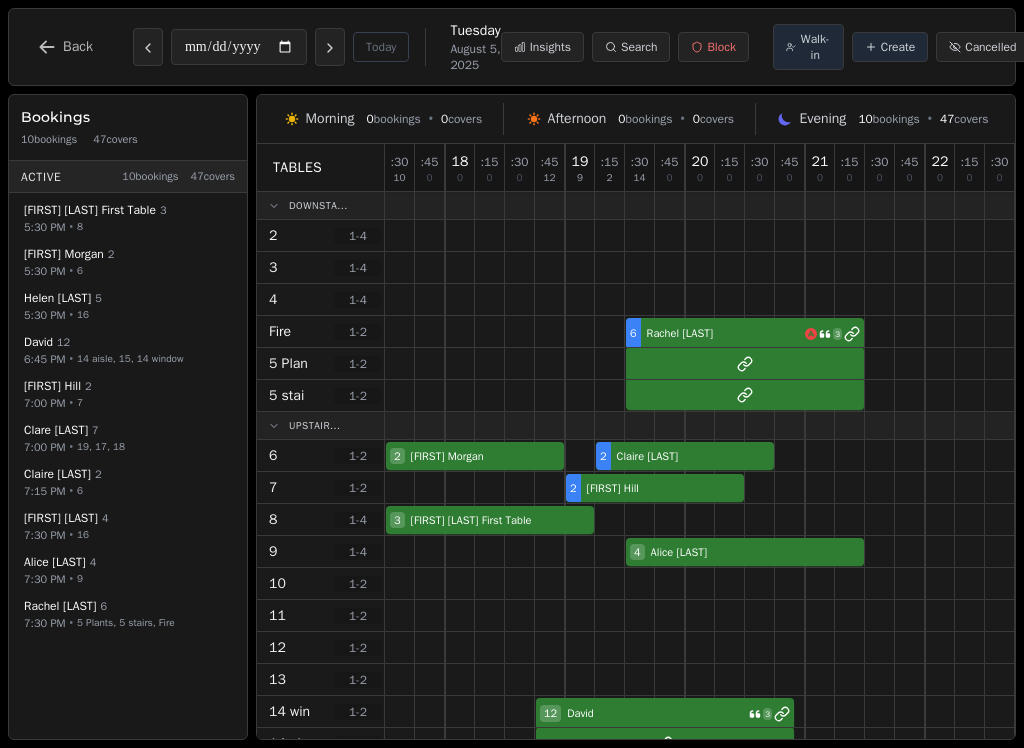 select on "****" 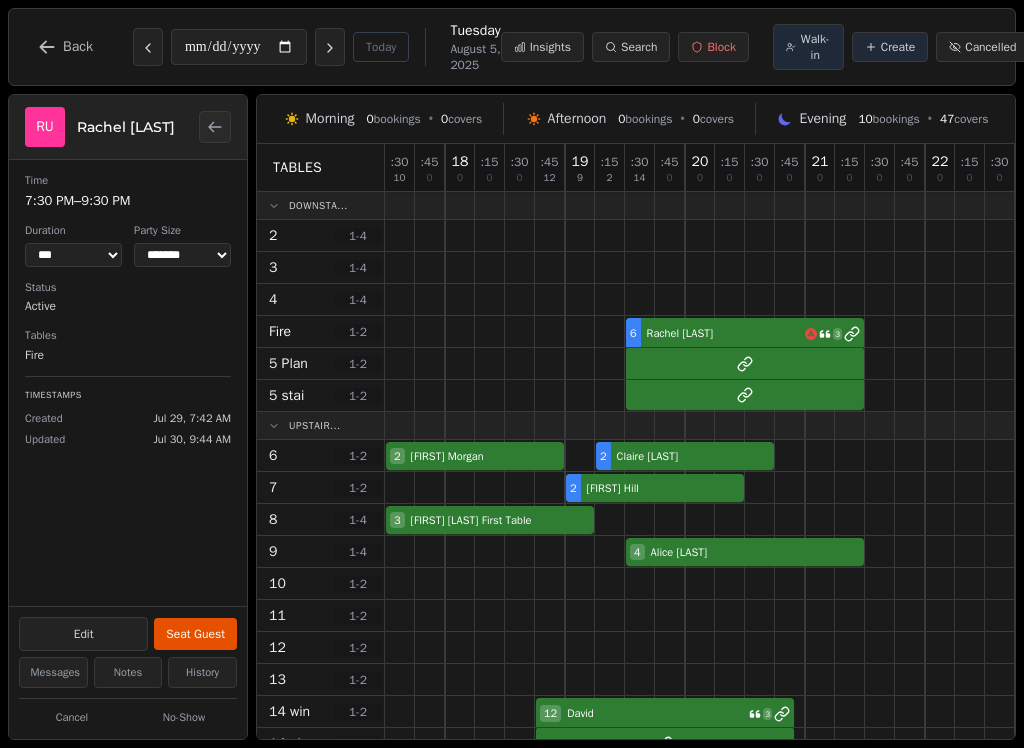 click at bounding box center (970, 395) 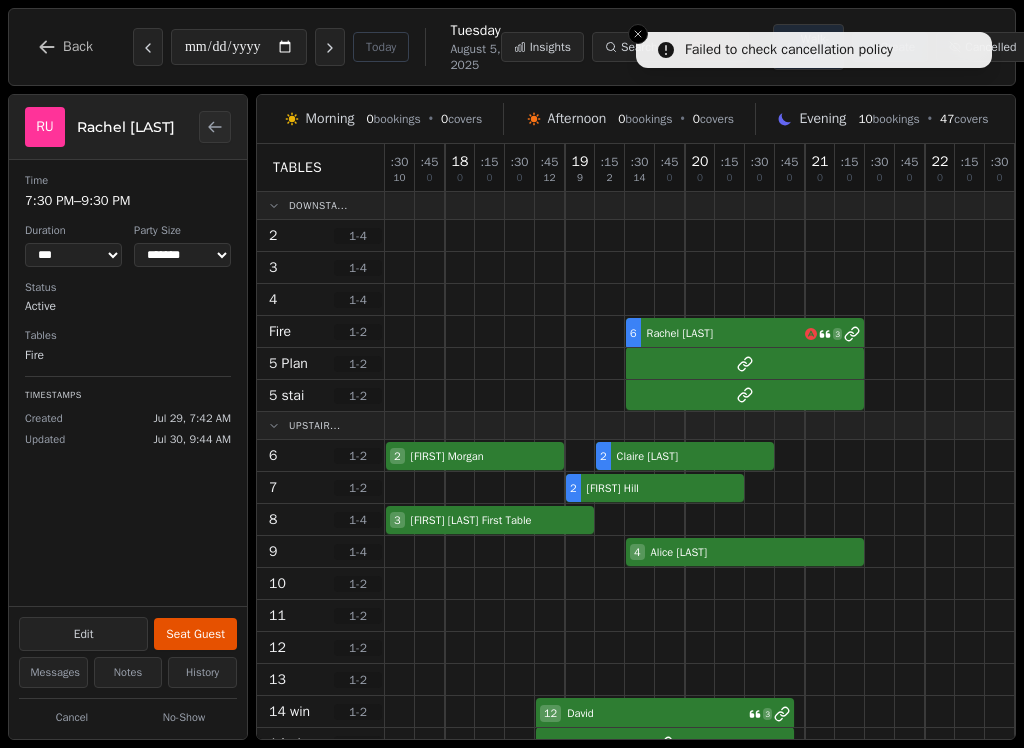 click on "6 [FIRST] [LAST] 3" at bounding box center (730, 332) 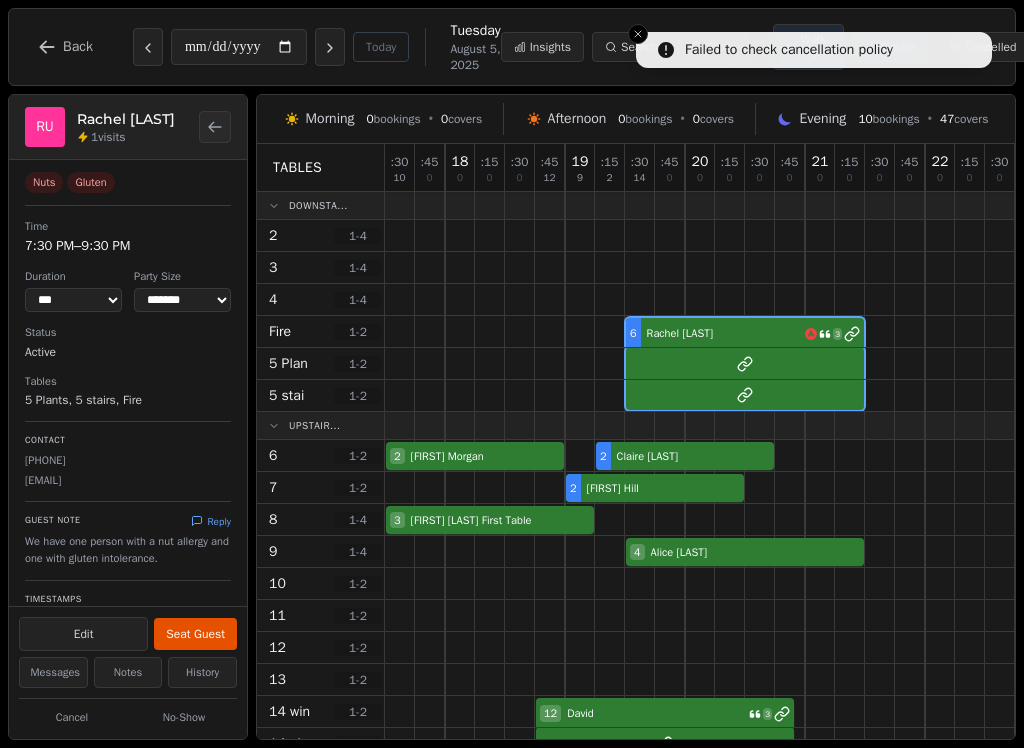 click on "Cancel" at bounding box center [72, 717] 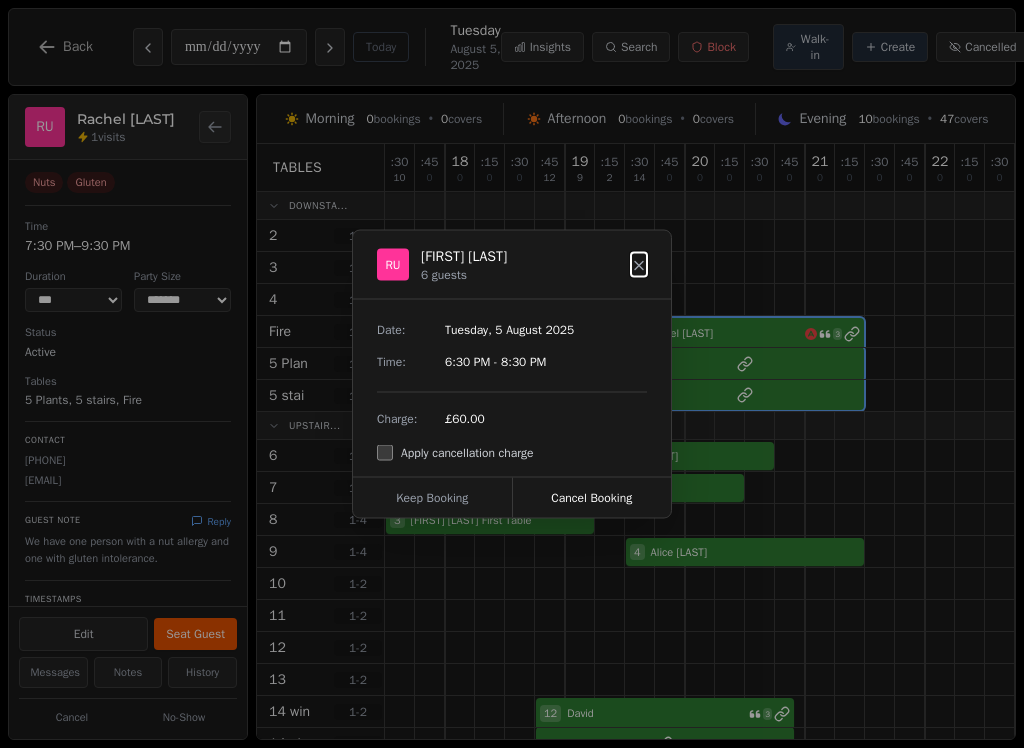 click on "Charge : £60.00 Apply cancellation charge" at bounding box center [512, 426] 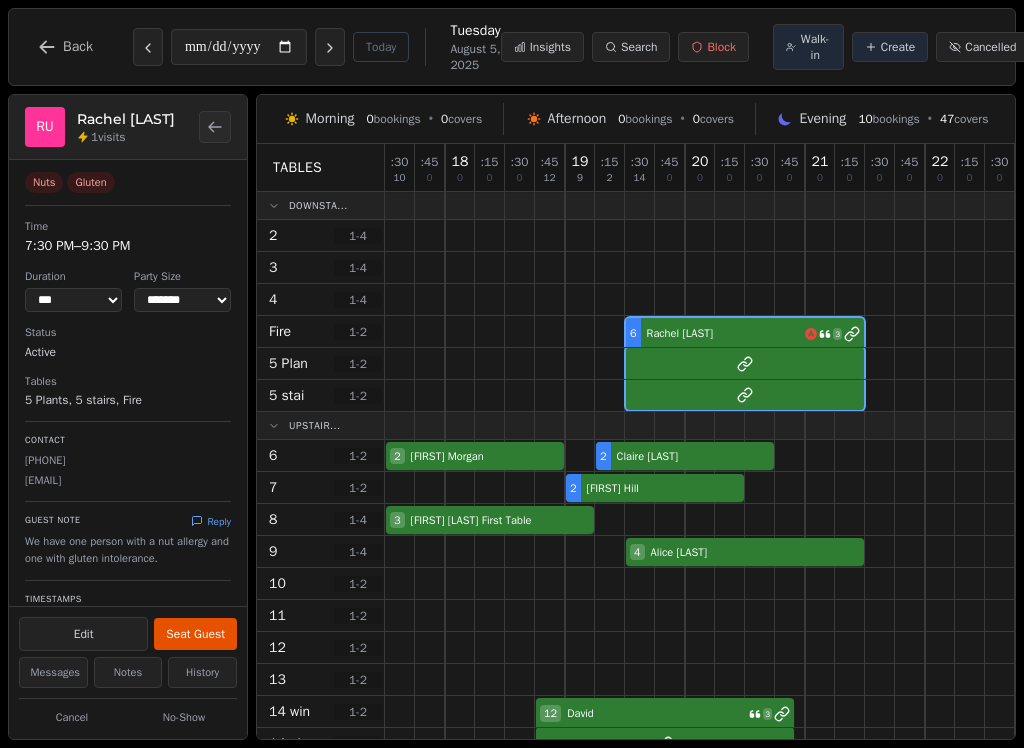 click 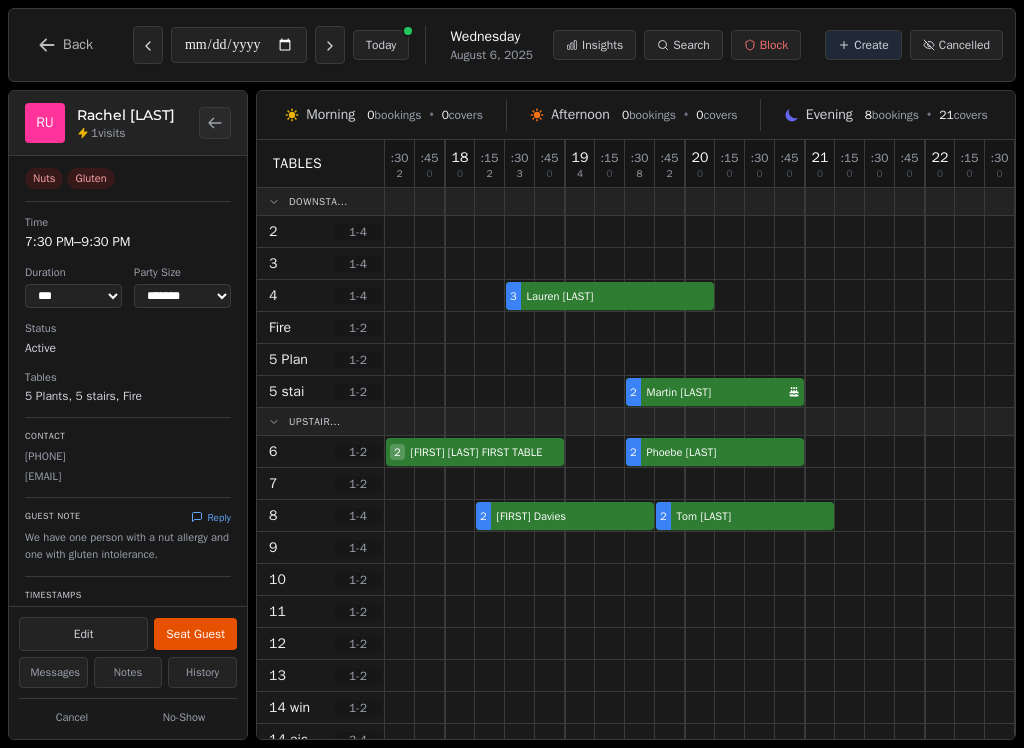 click 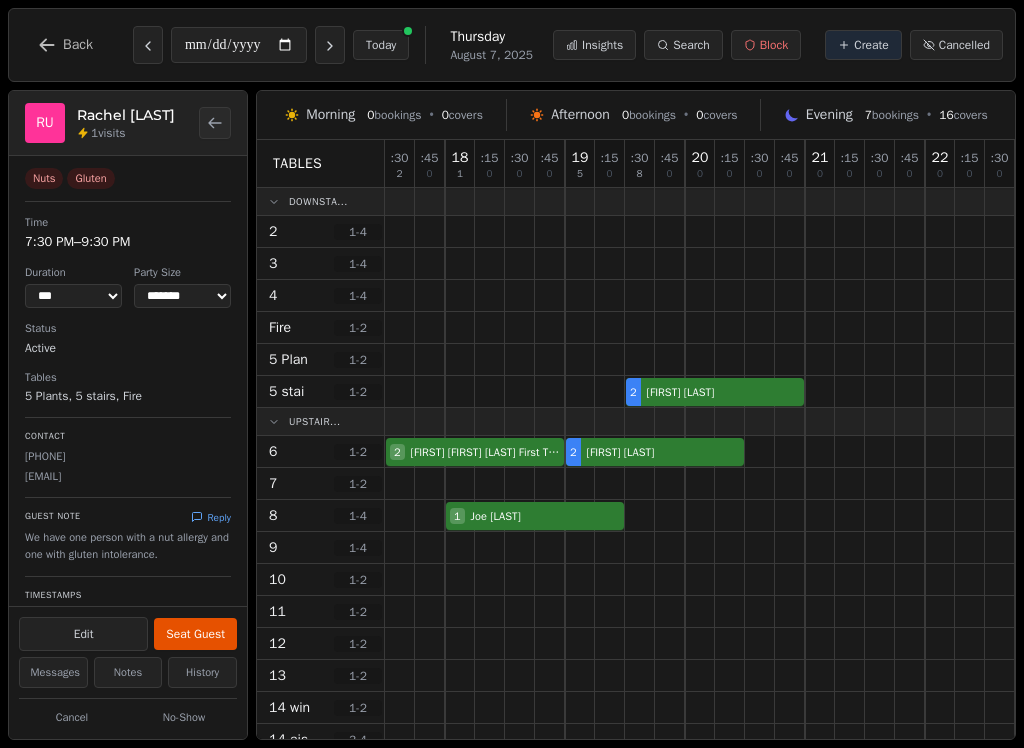 click 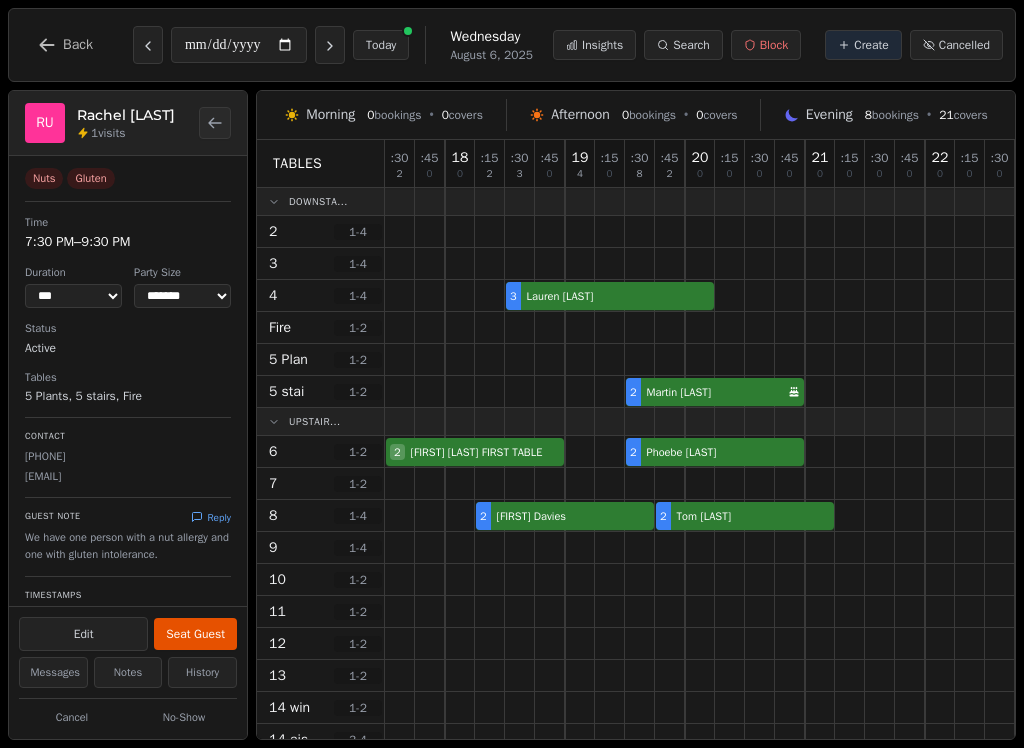 click at bounding box center (330, 45) 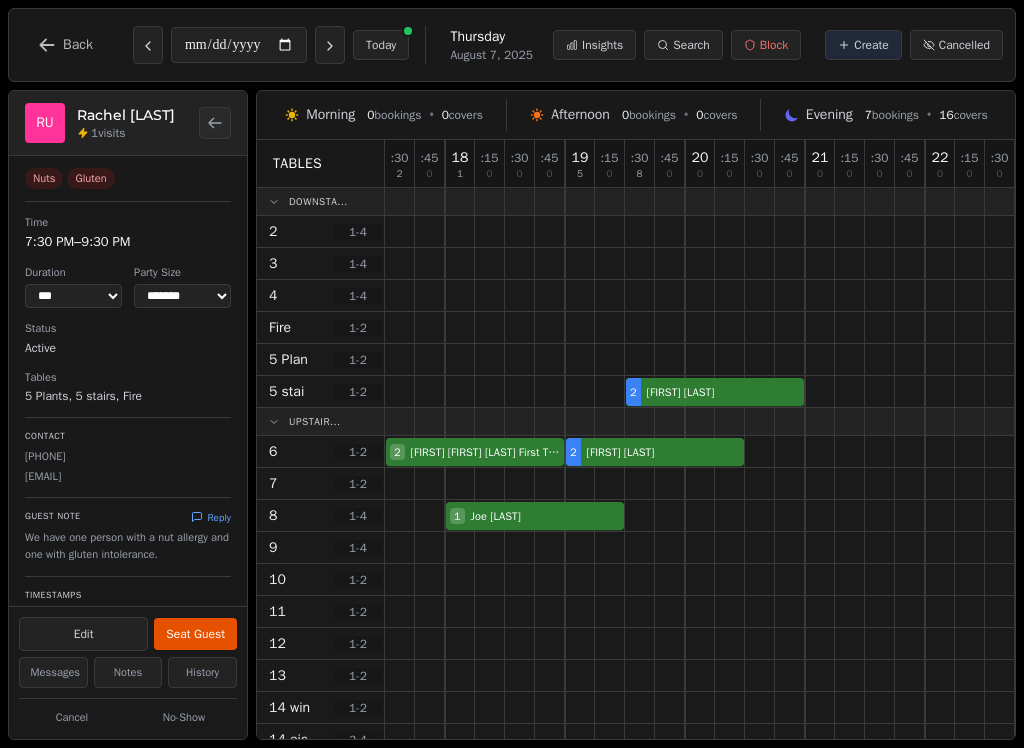 click 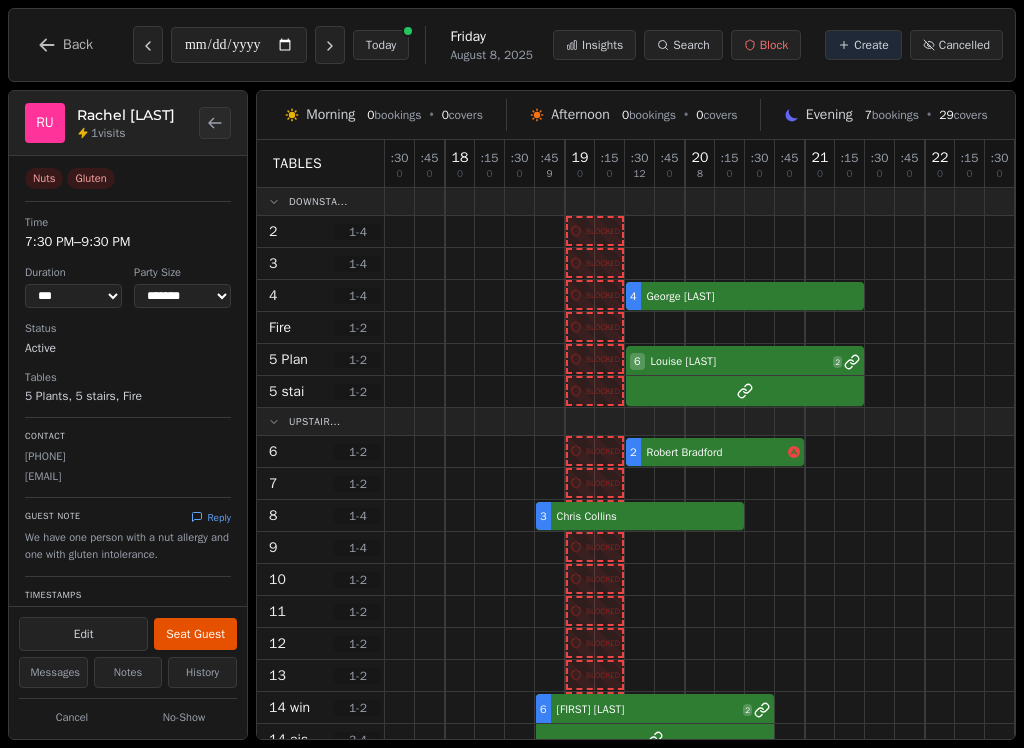 click 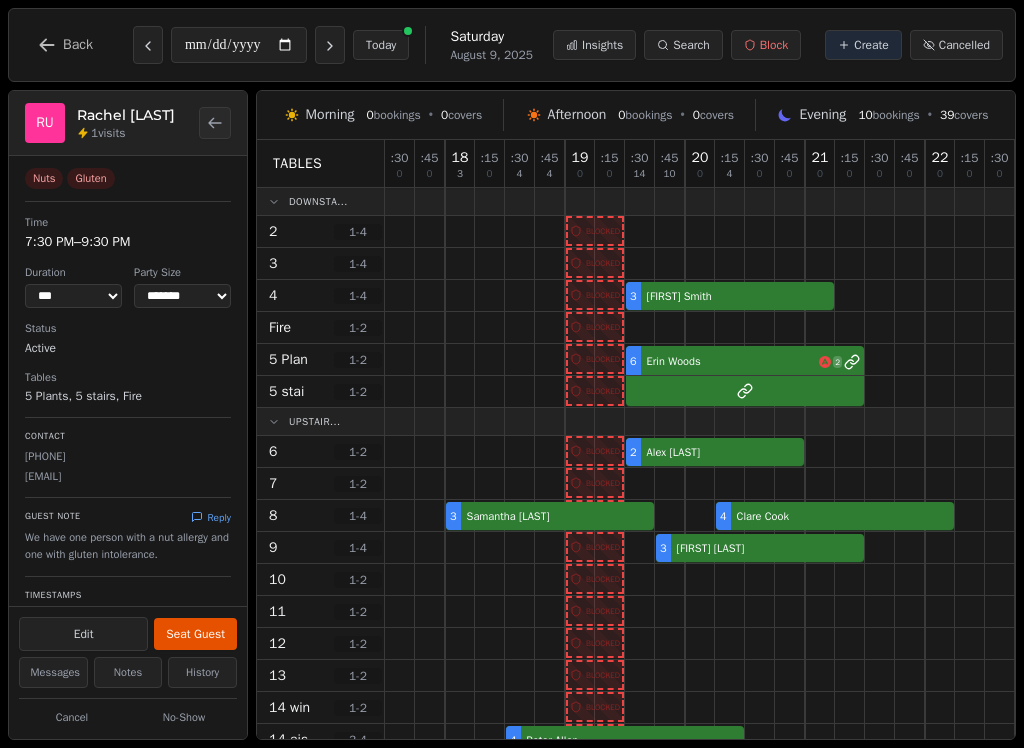 click at bounding box center (148, 45) 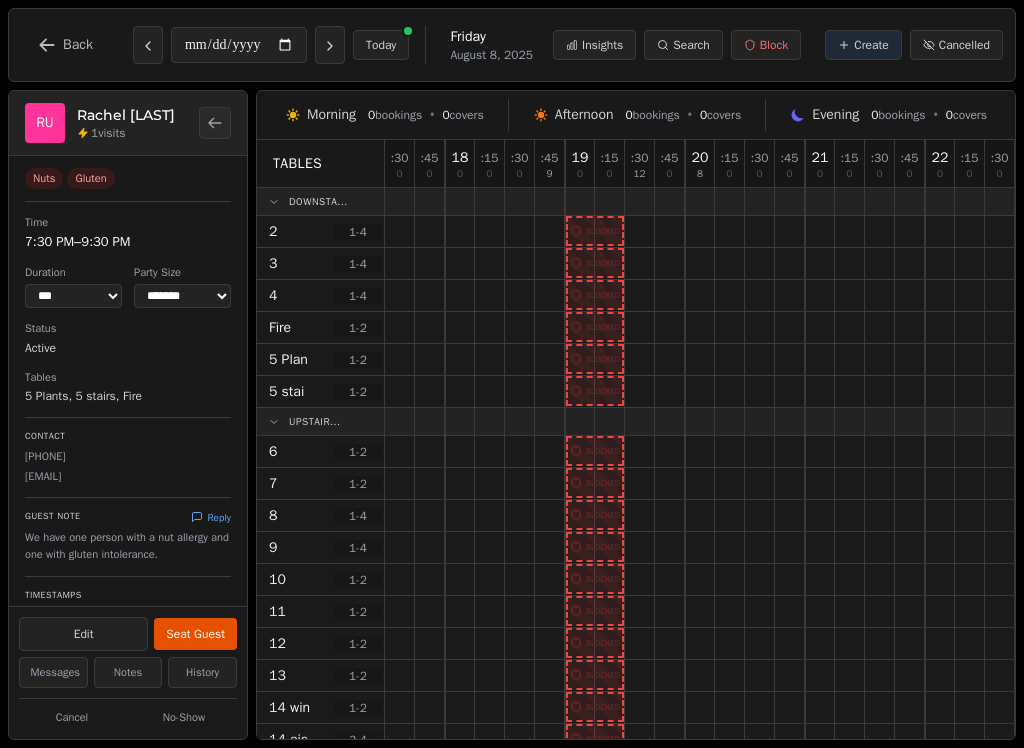 click at bounding box center [148, 45] 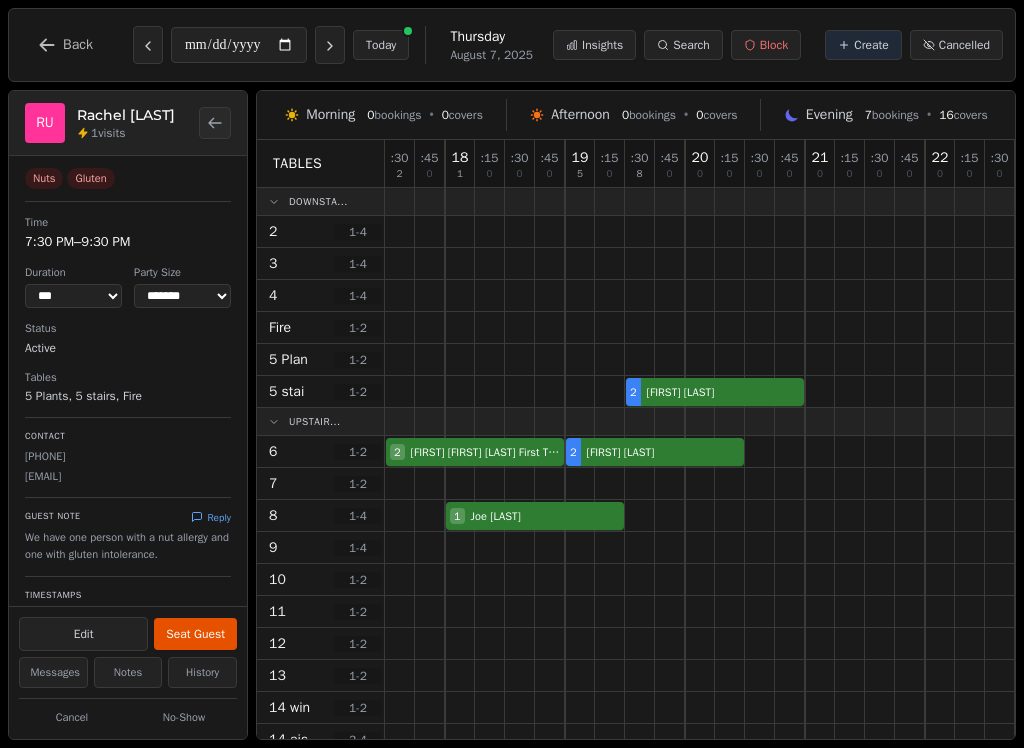 click at bounding box center [148, 45] 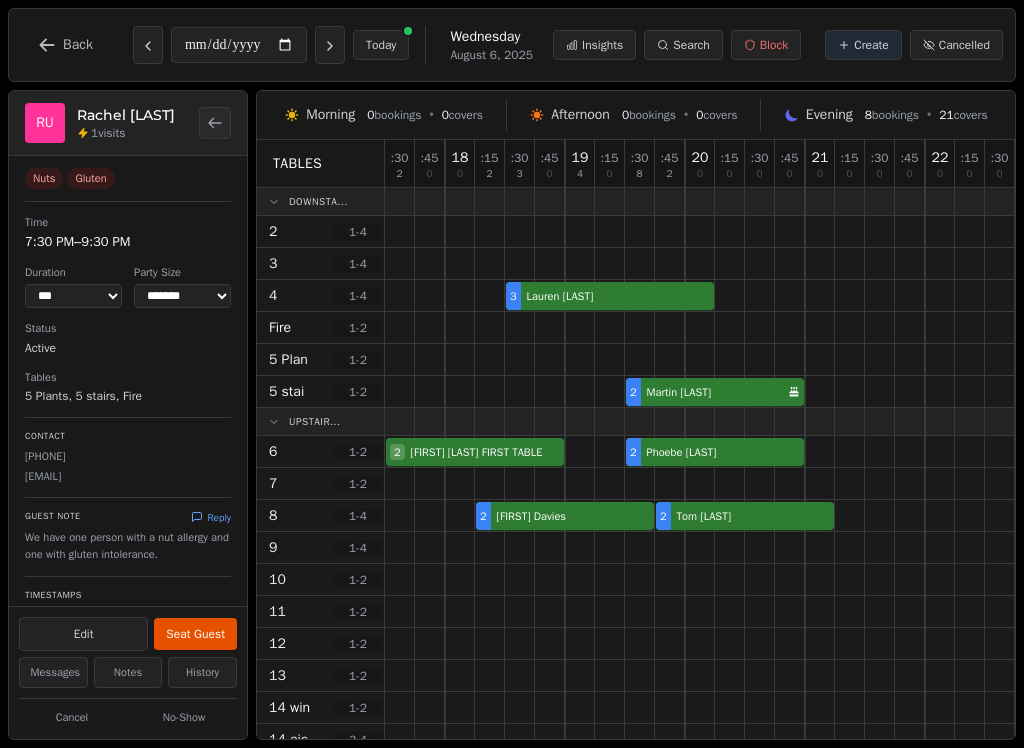 click at bounding box center [148, 45] 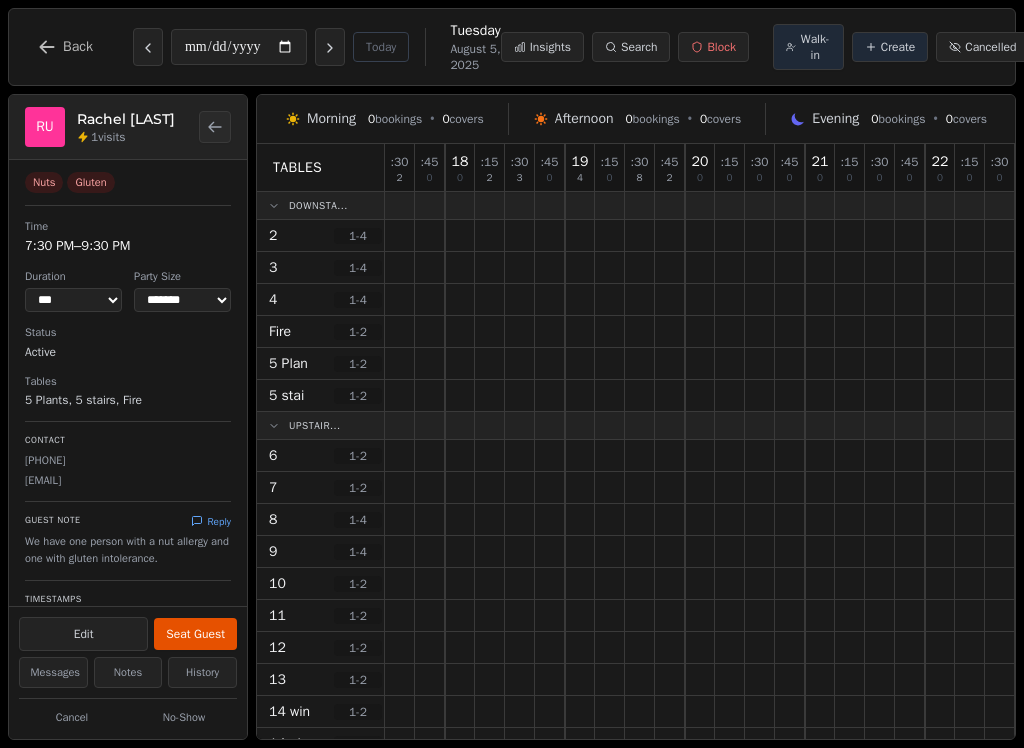 type on "**********" 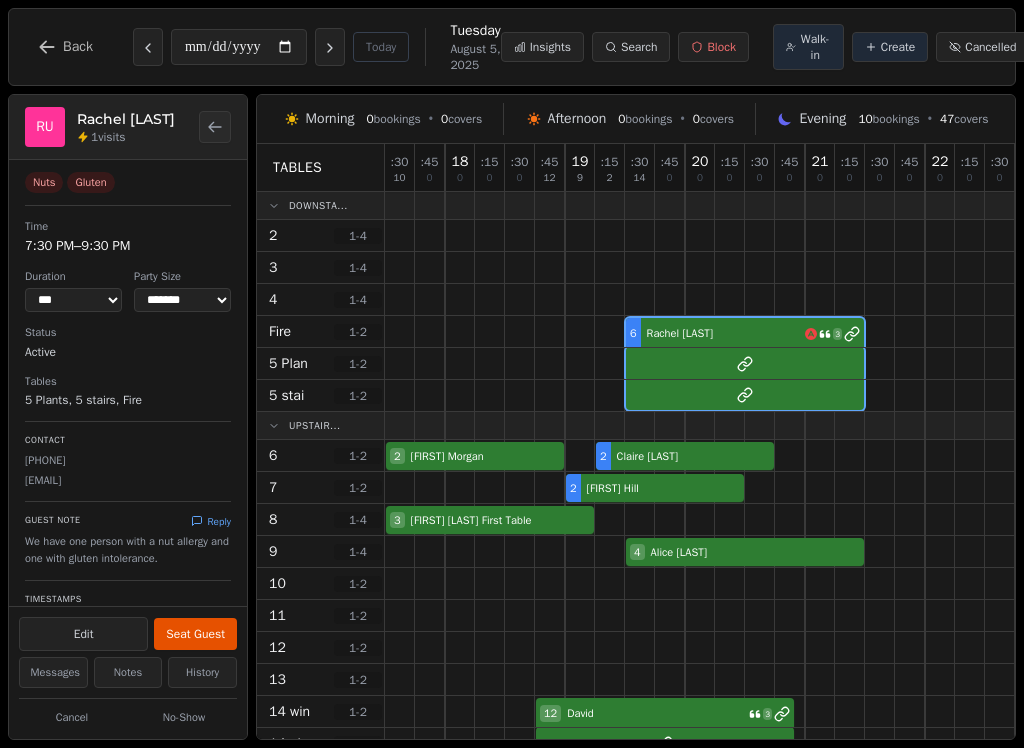 scroll, scrollTop: 0, scrollLeft: 0, axis: both 